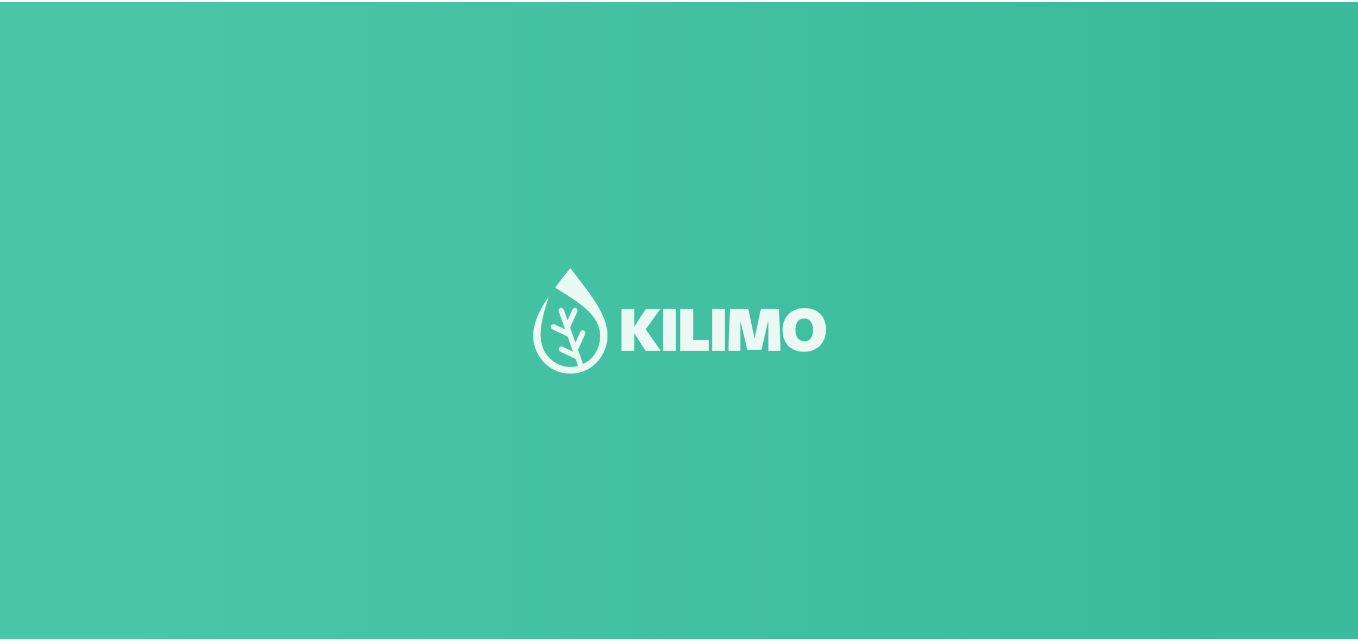scroll, scrollTop: 0, scrollLeft: 0, axis: both 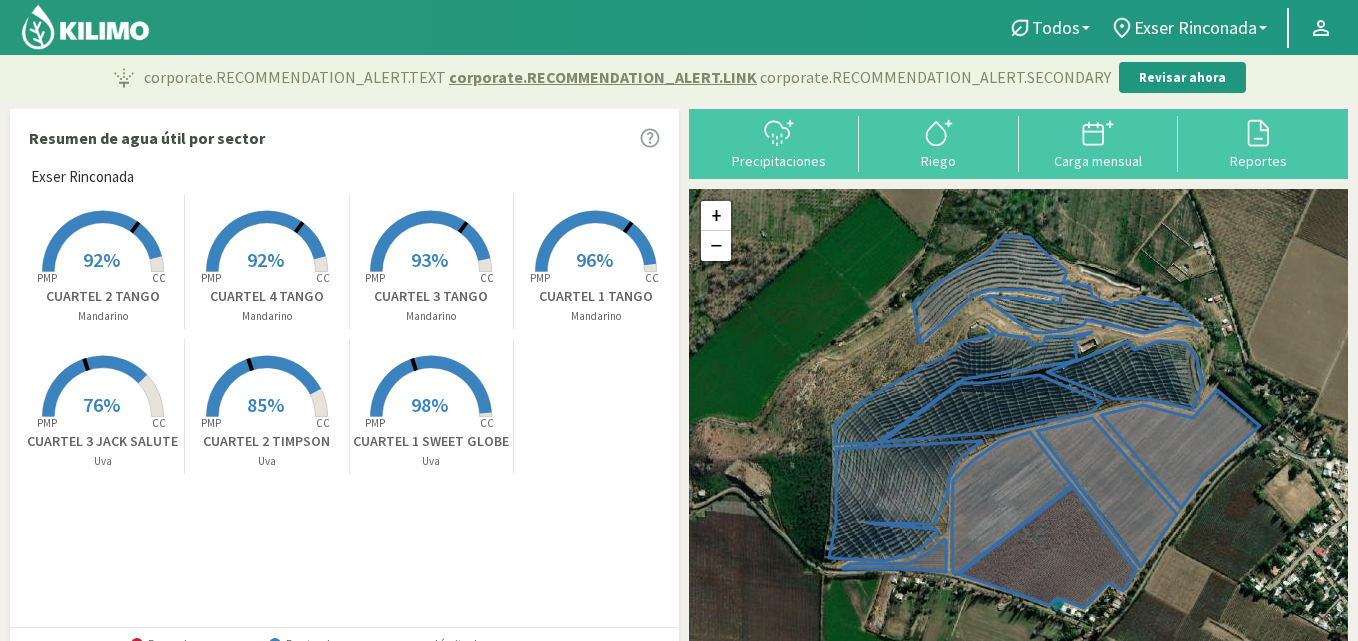 click 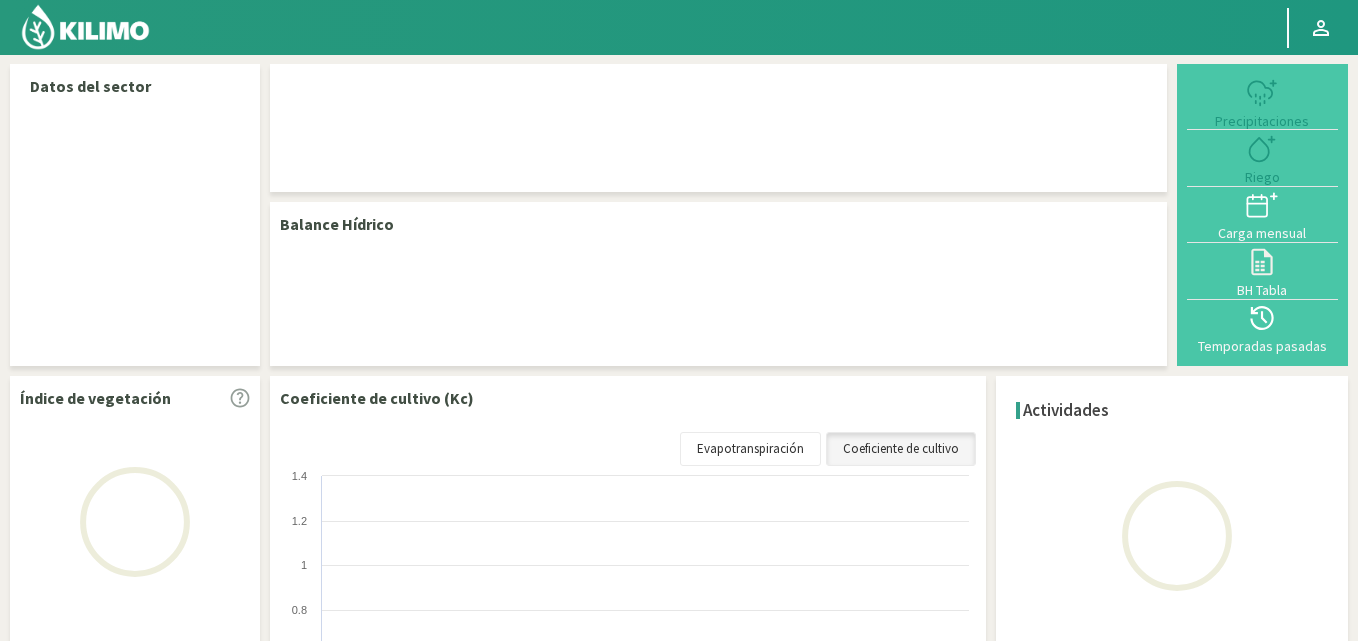 select on "1: Object" 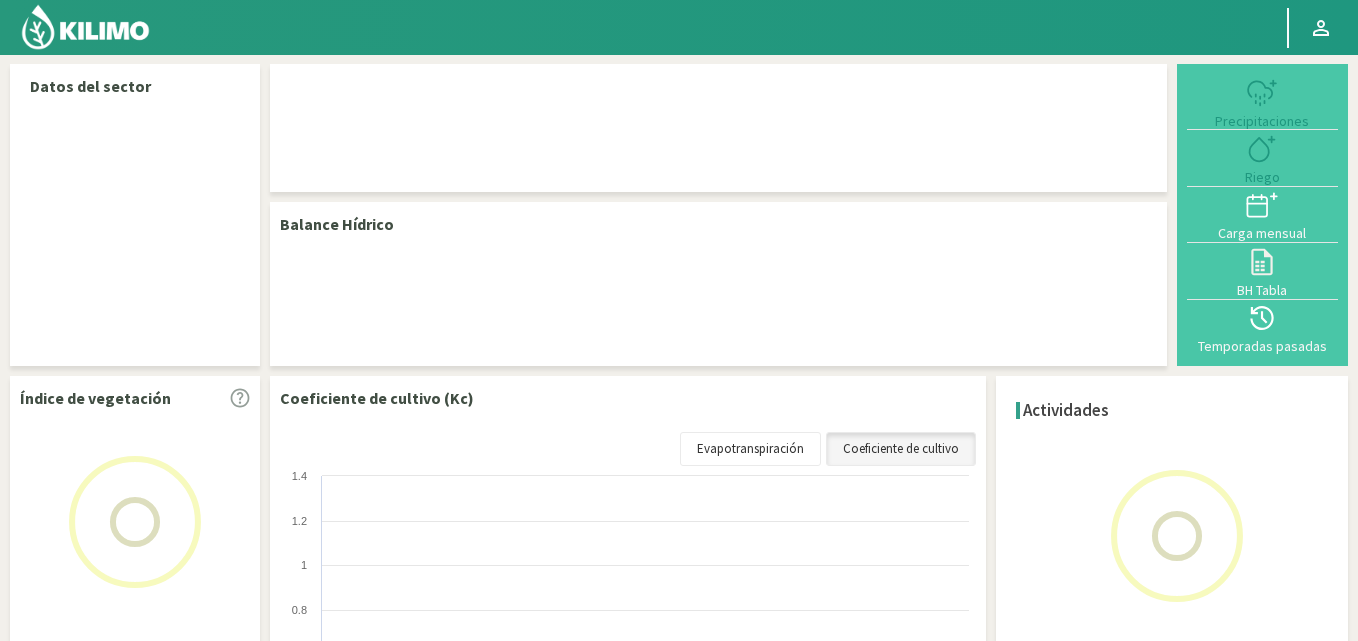 select on "1: Object" 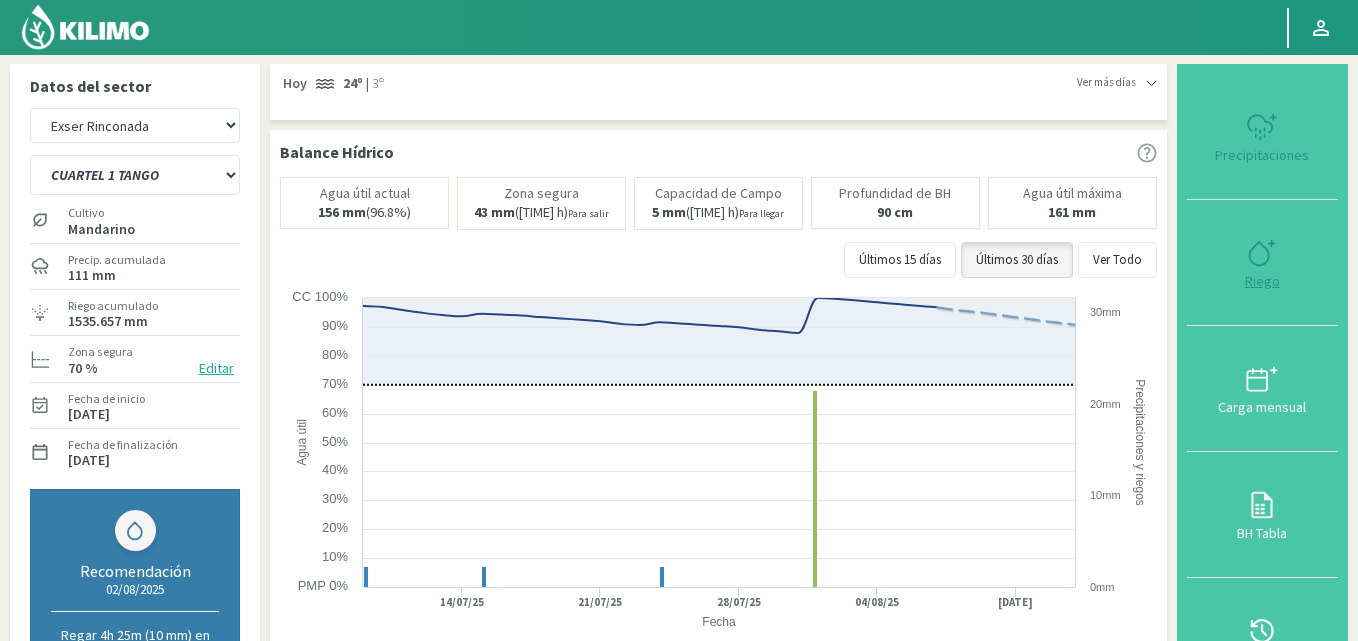 type on "1" 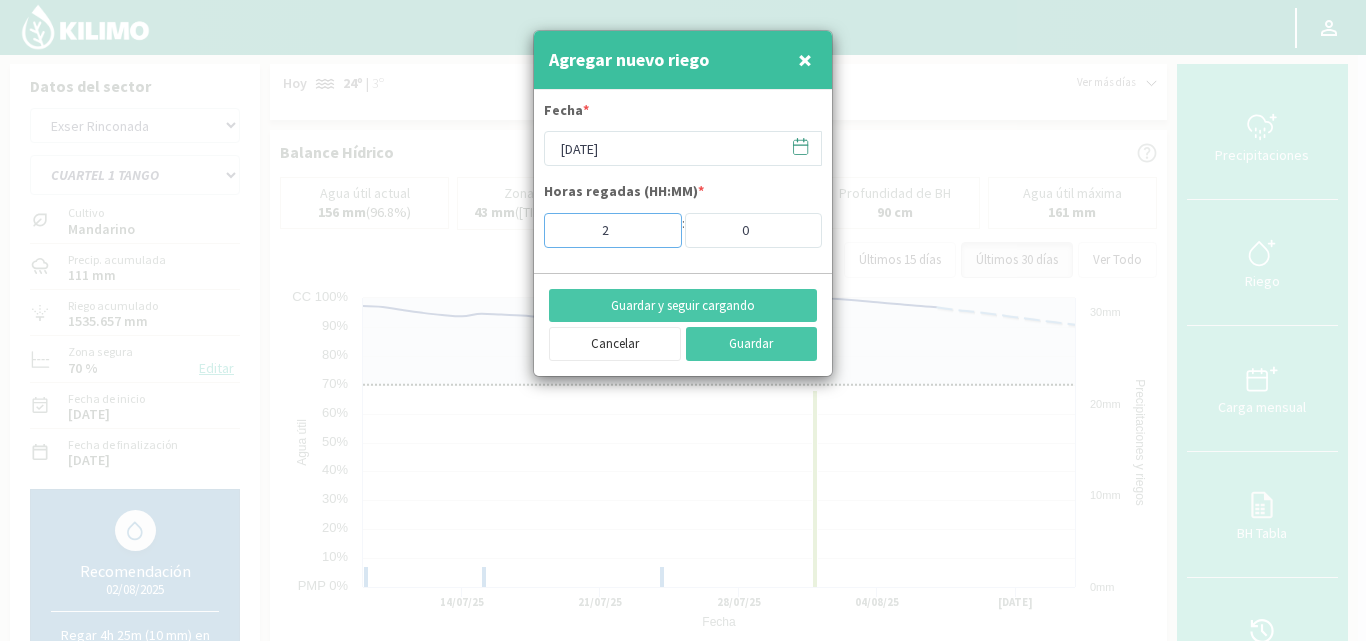 click on "2" at bounding box center (613, 230) 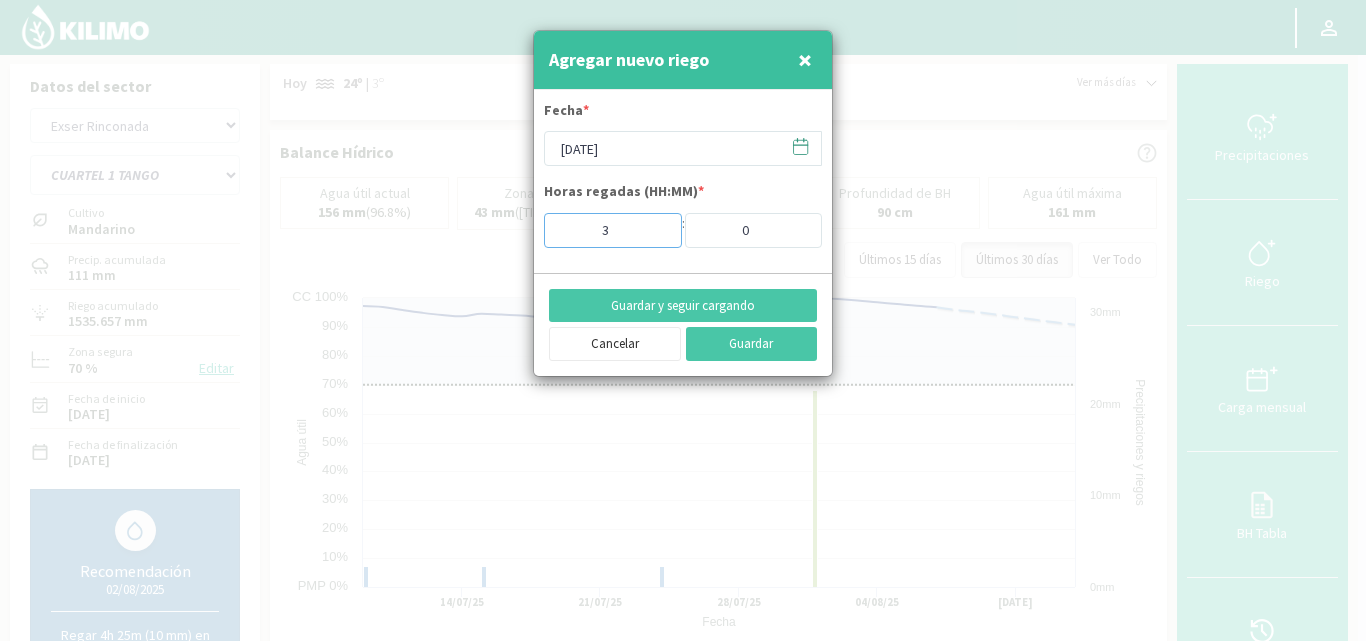 click on "3" at bounding box center (613, 230) 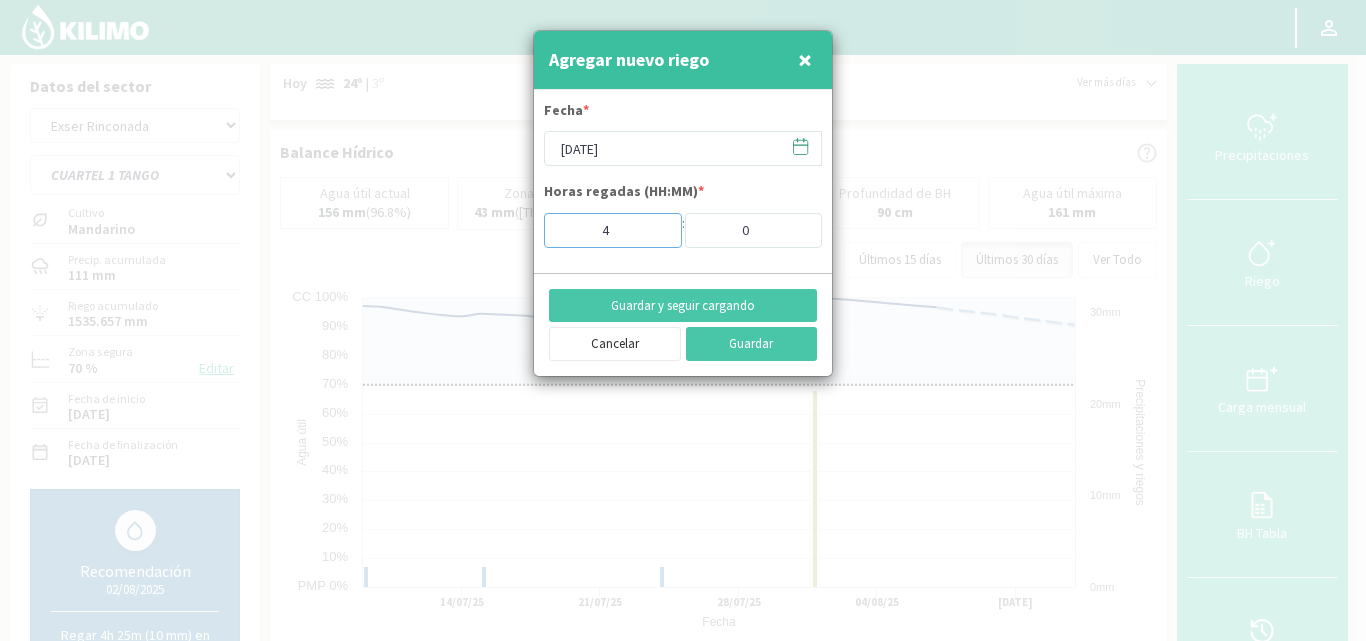click on "4" at bounding box center [613, 230] 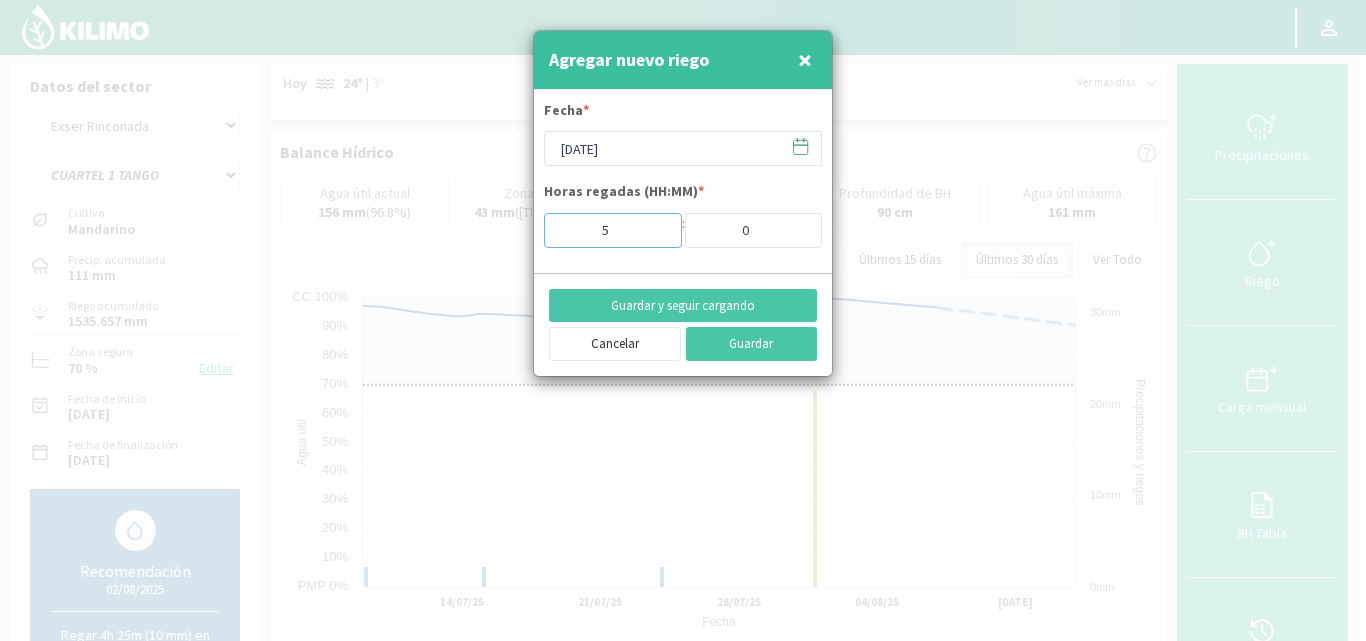 type on "5" 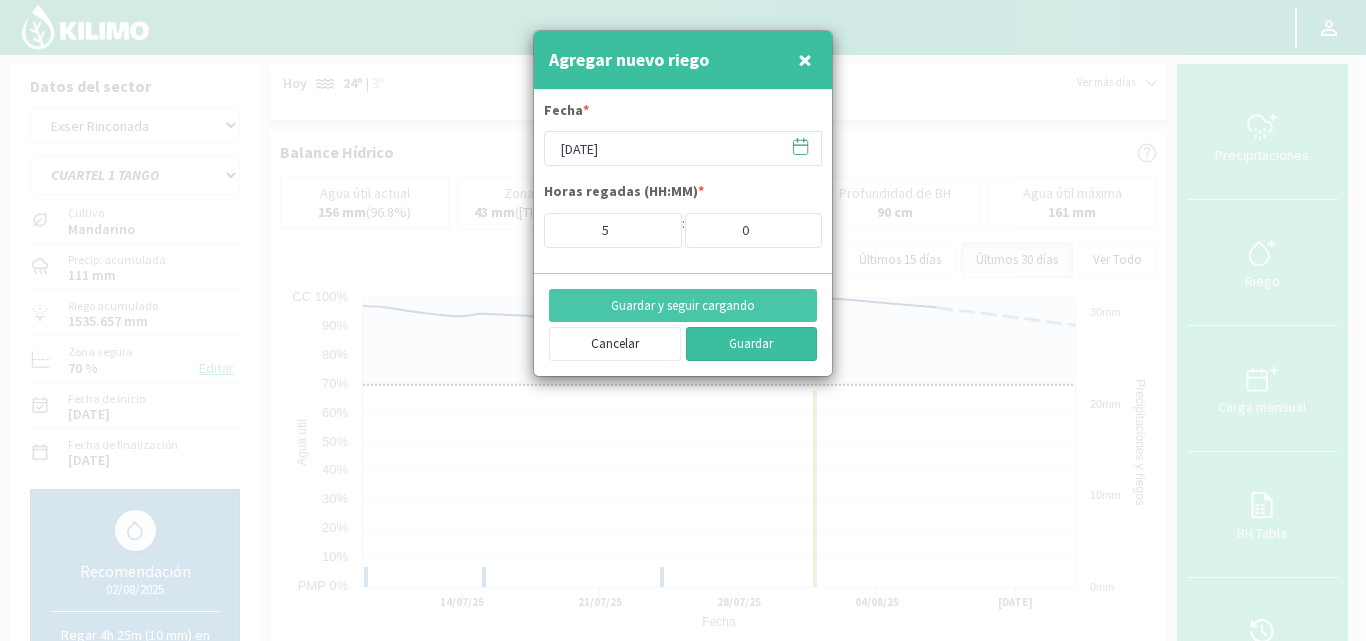 click on "Guardar" at bounding box center (752, 344) 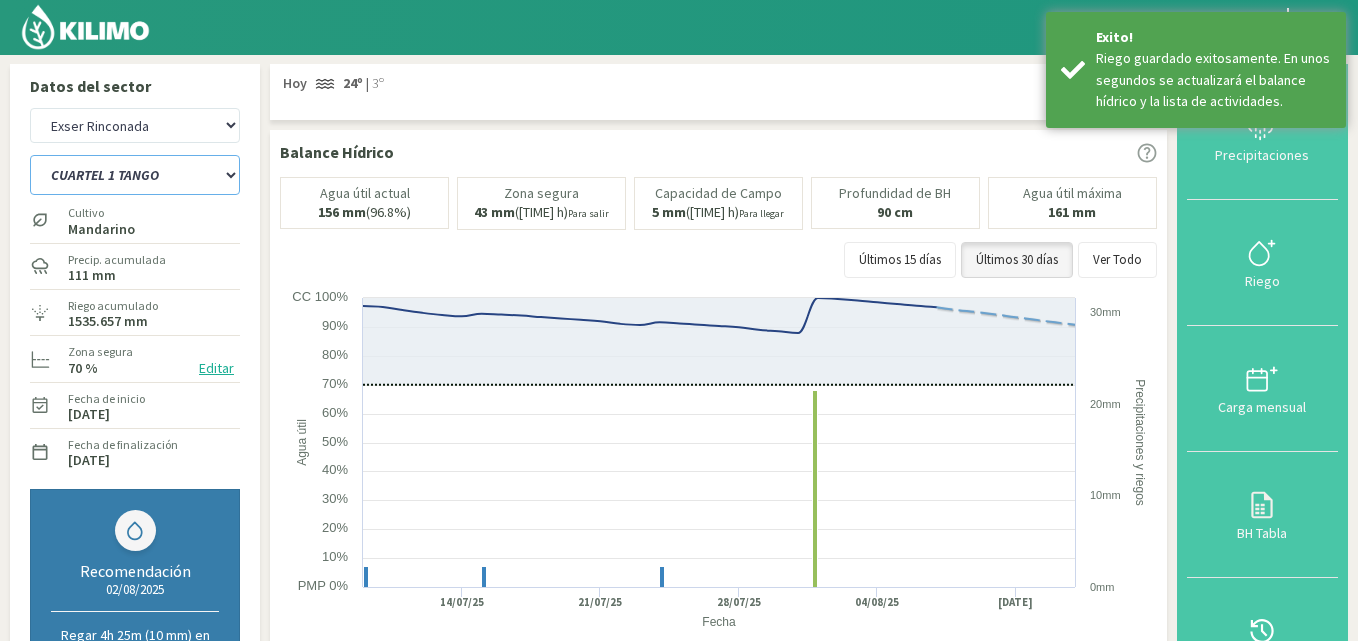 click on "CUARTEL 1 SWEET GLOBE   CUARTEL 1 TANGO   CUARTEL 2 TANGO   CUARTEL 2 TIMPSON   CUARTEL 3 JACK SALUTE   CUARTEL 3 TANGO   CUARTEL 4 TANGO" 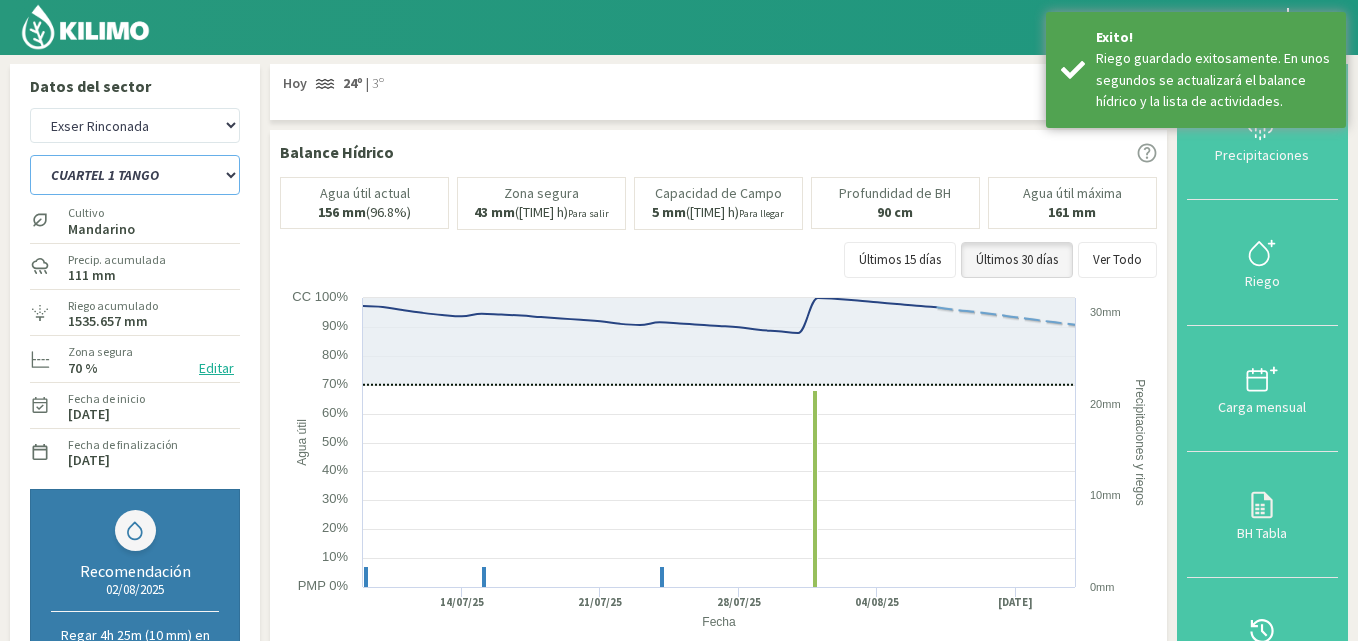 select on "2: Object" 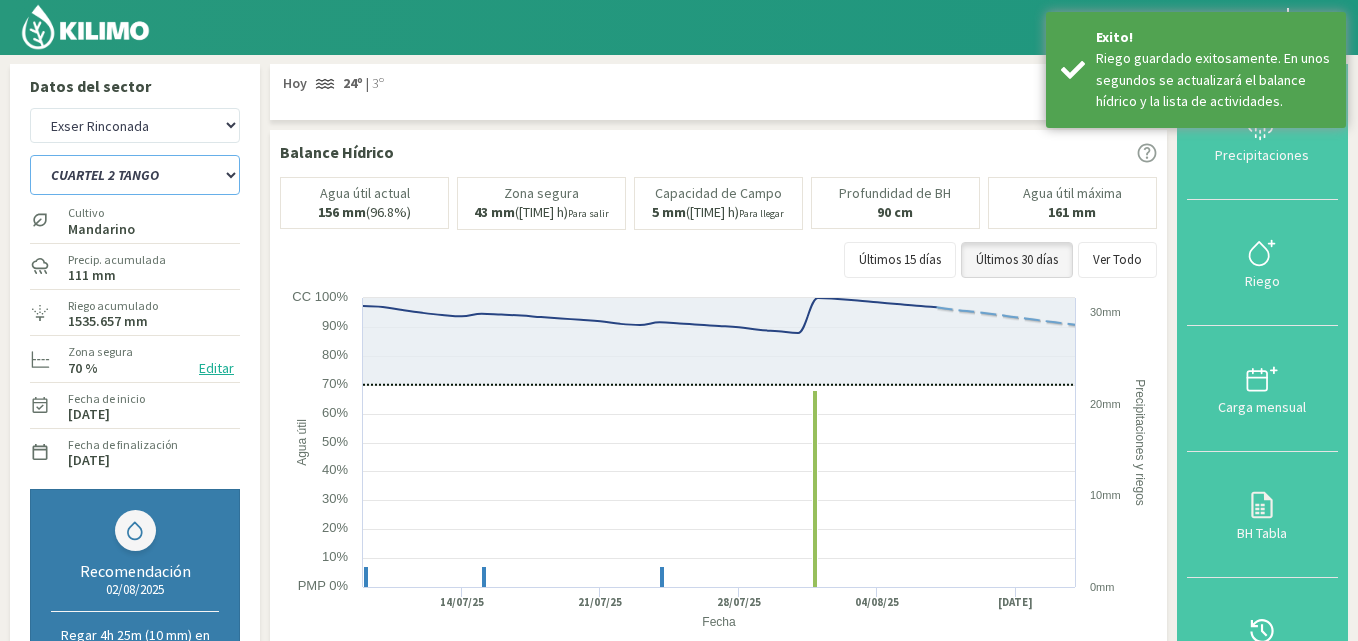 click on "CUARTEL 1 SWEET GLOBE   CUARTEL 1 TANGO   CUARTEL 2 TANGO   CUARTEL 2 TIMPSON   CUARTEL 3 JACK SALUTE   CUARTEL 3 TANGO   CUARTEL 4 TANGO" 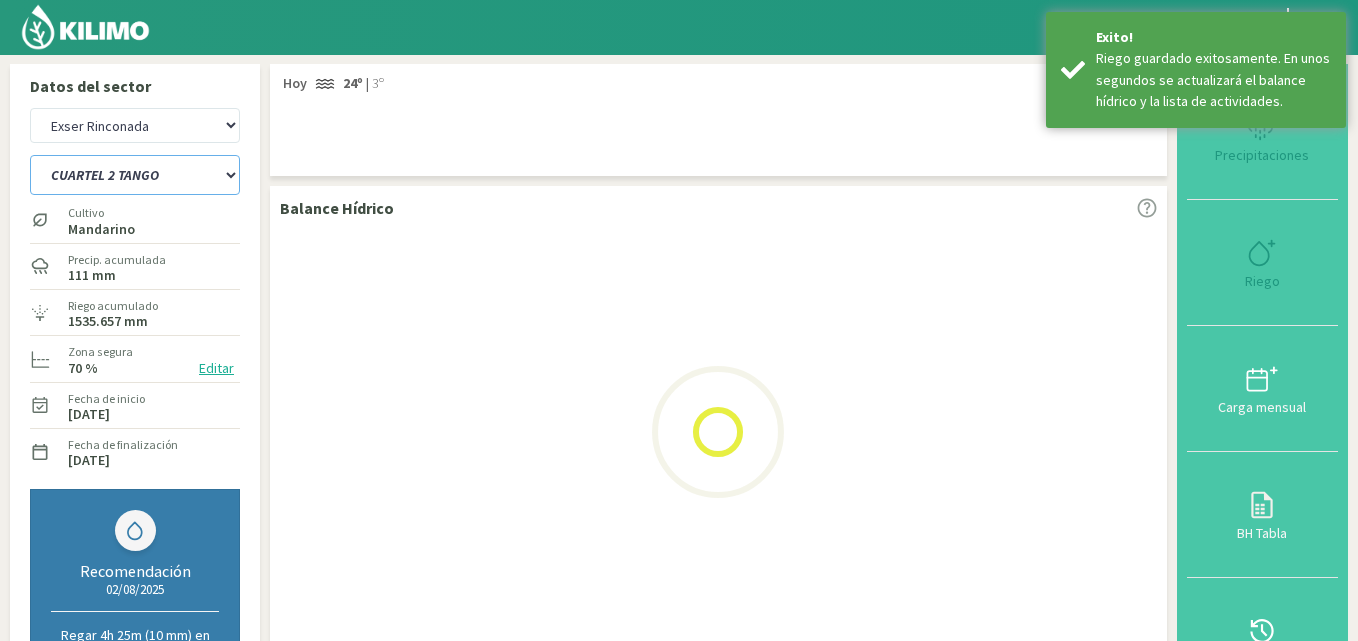 select on "4: Object" 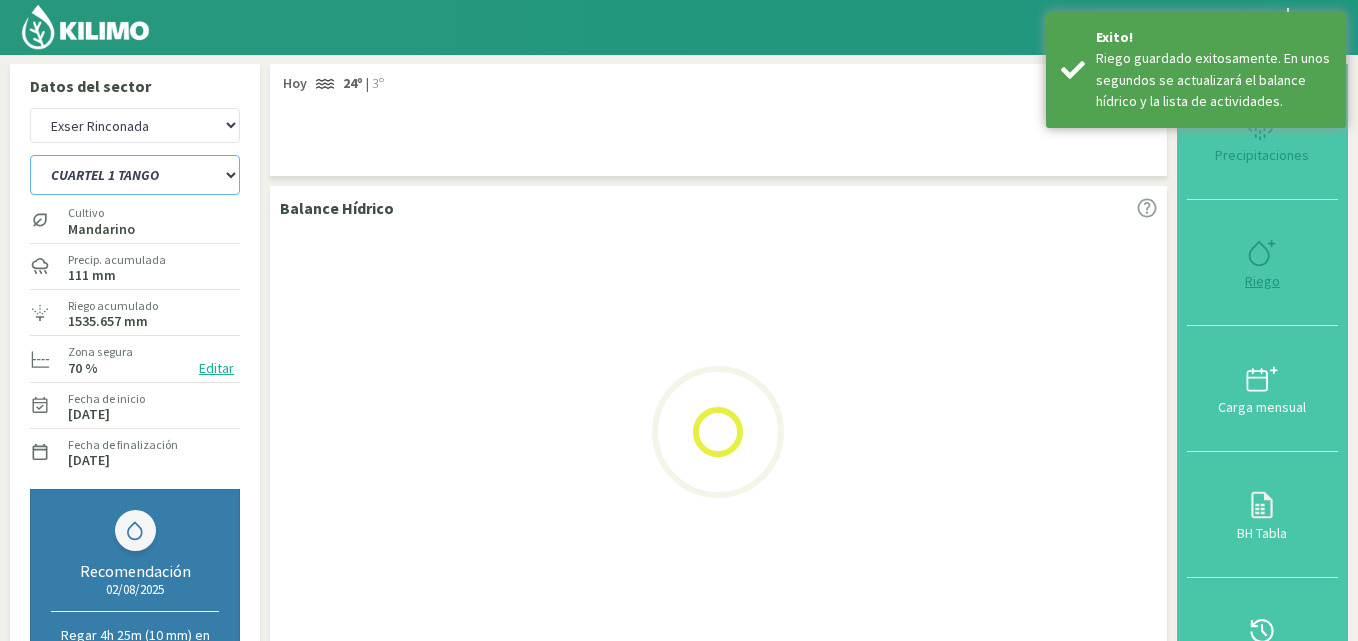 select on "9: Object" 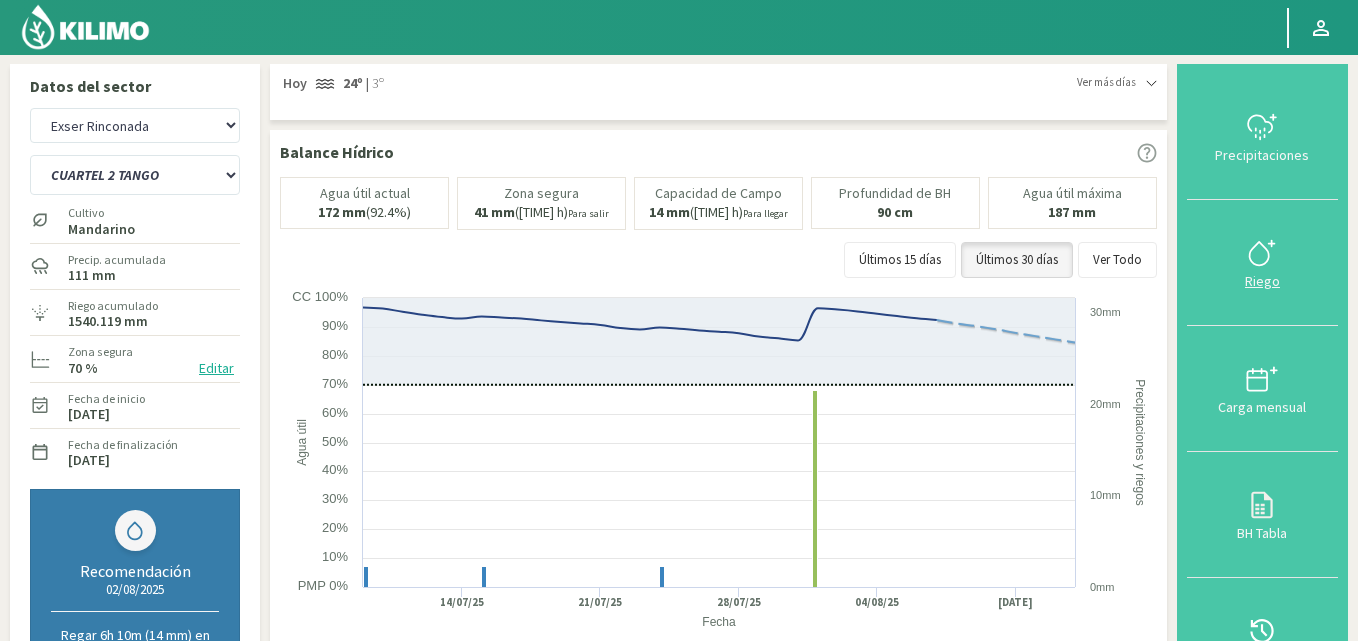 click 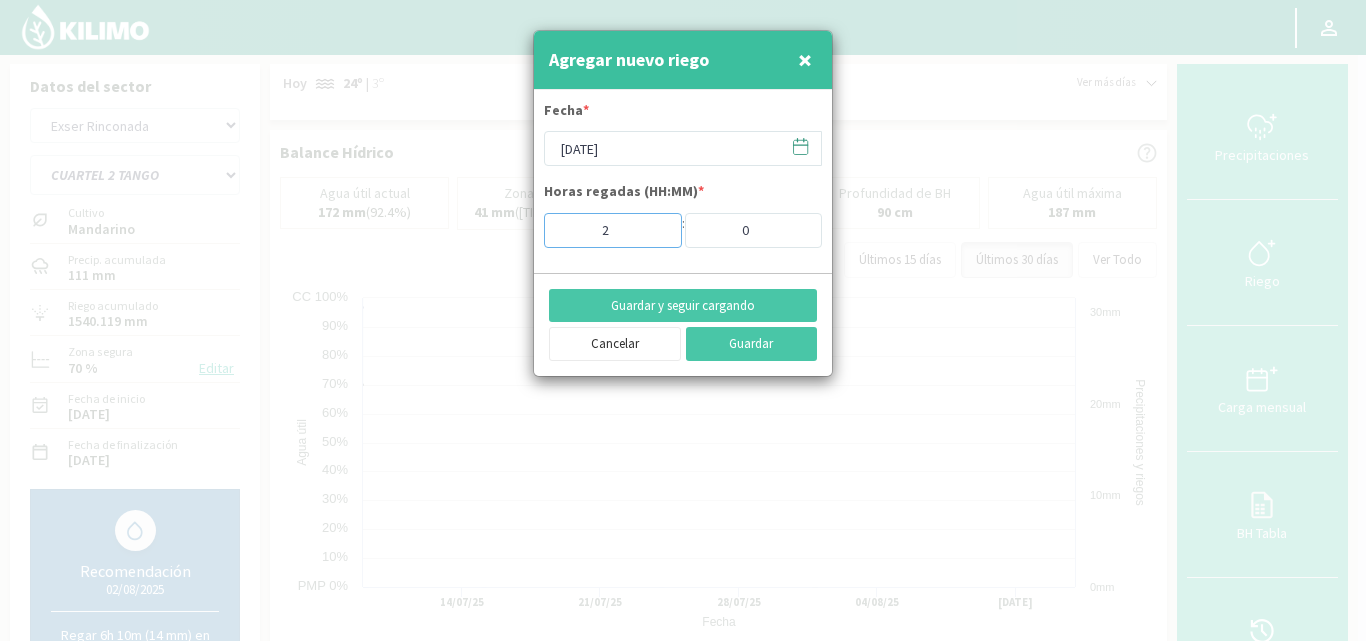 click on "2" at bounding box center [613, 230] 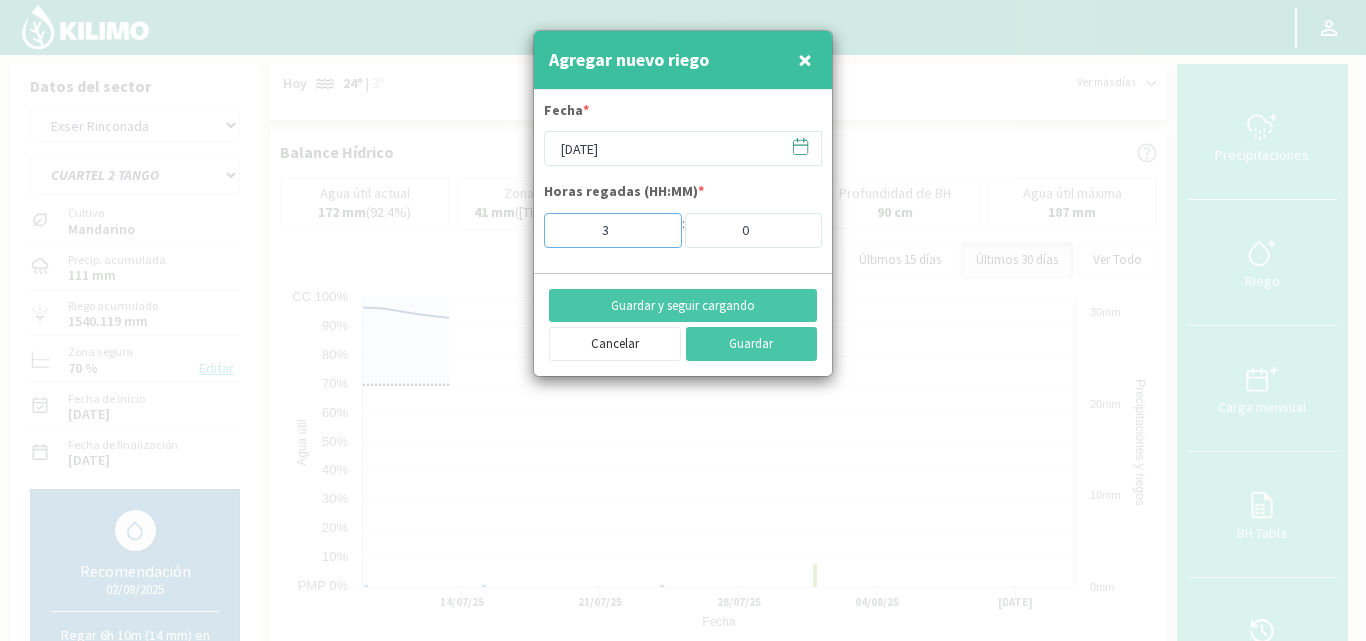 click on "3" at bounding box center [613, 230] 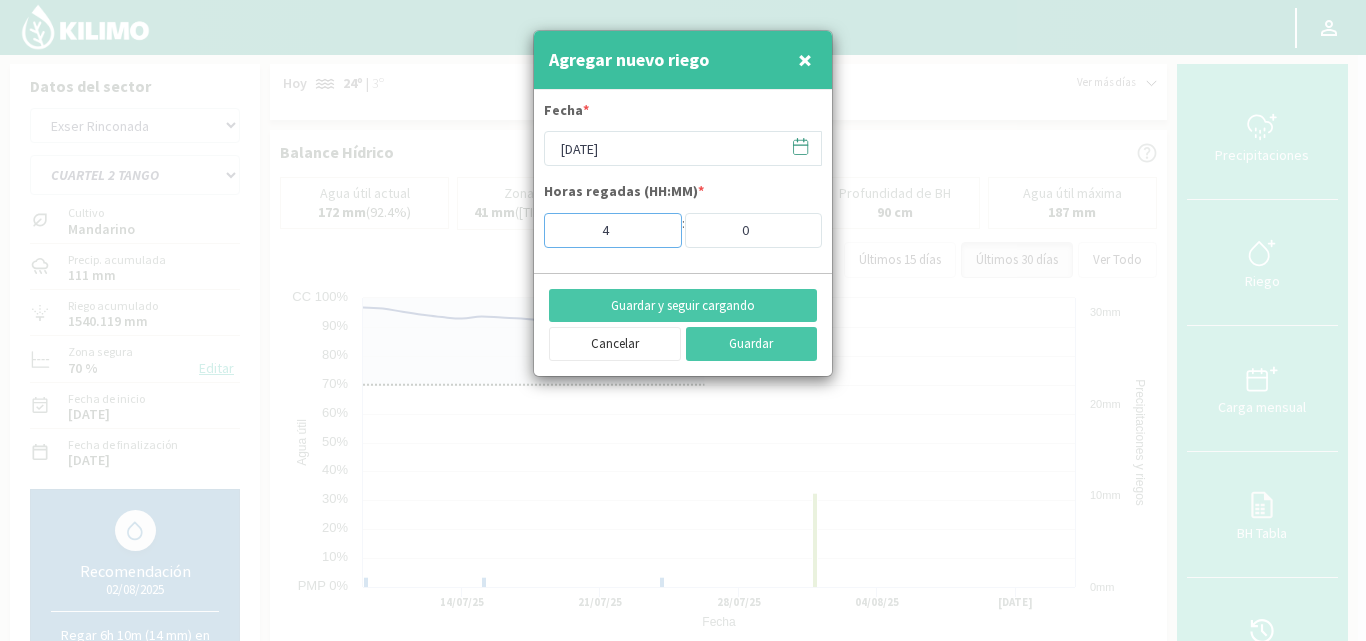 click on "4" at bounding box center (613, 230) 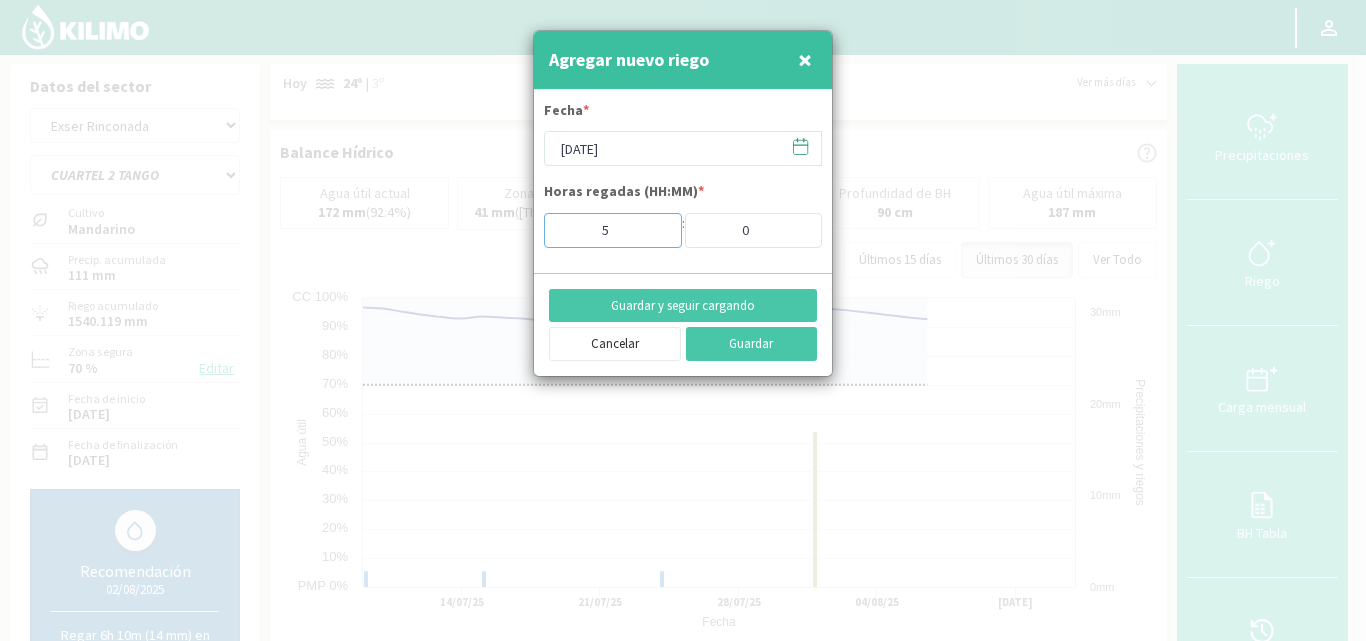 type on "5" 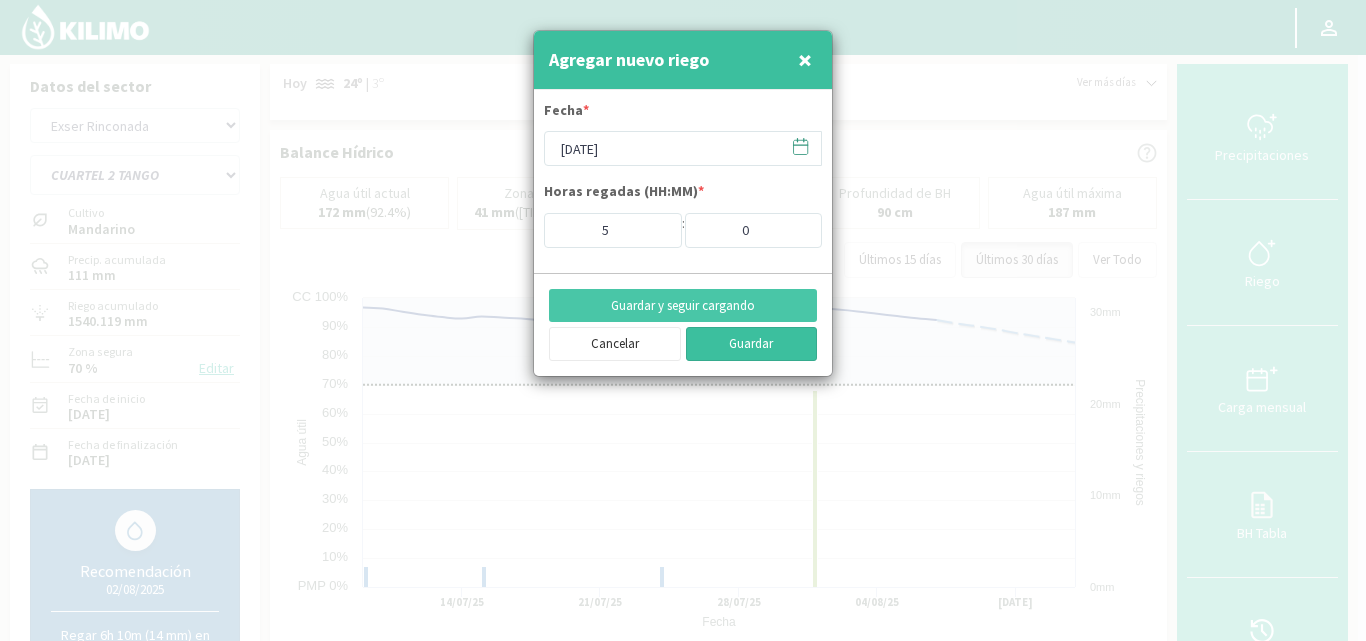 click on "Guardar" at bounding box center [752, 344] 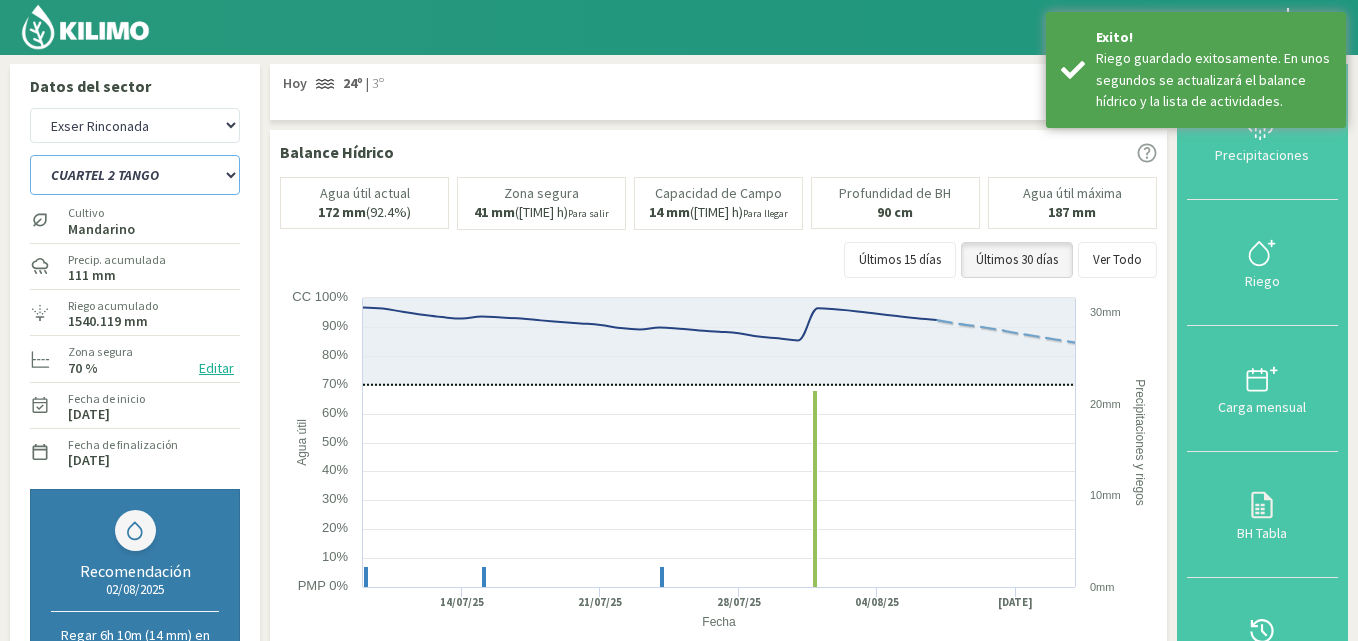 click on "CUARTEL 1 SWEET GLOBE   CUARTEL 1 TANGO   CUARTEL 2 TANGO   CUARTEL 2 TIMPSON   CUARTEL 3 JACK SALUTE   CUARTEL 3 TANGO   CUARTEL 4 TANGO" 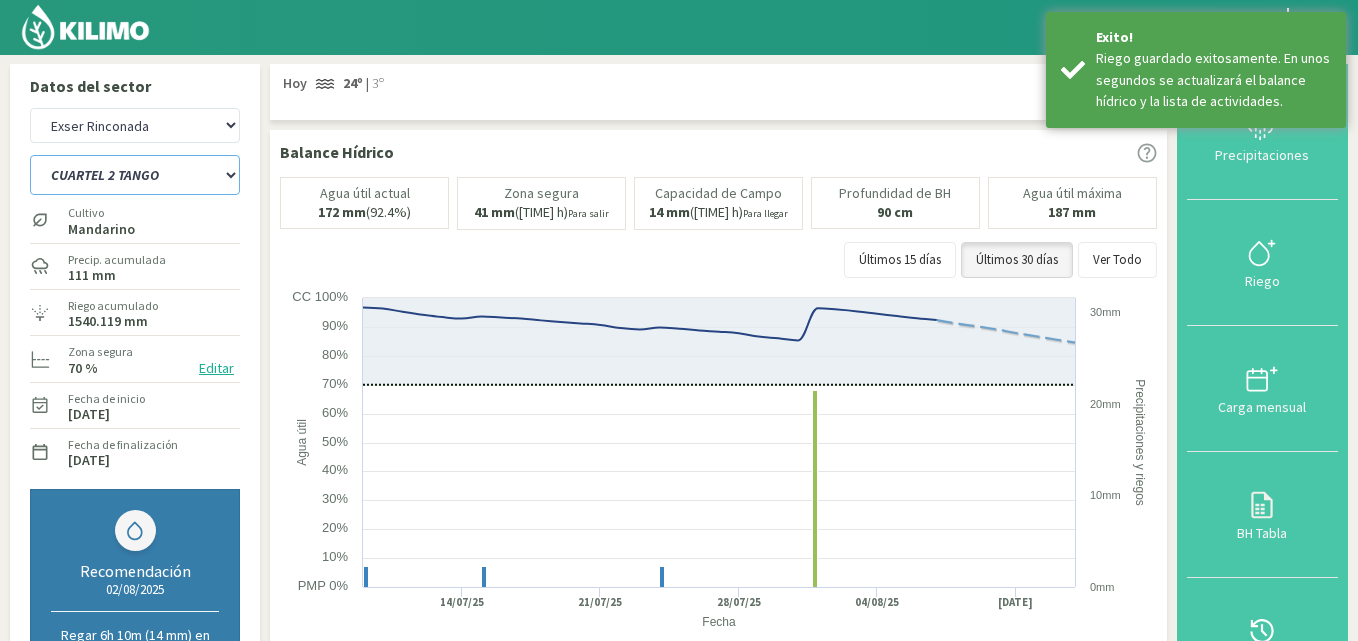 select on "12: Object" 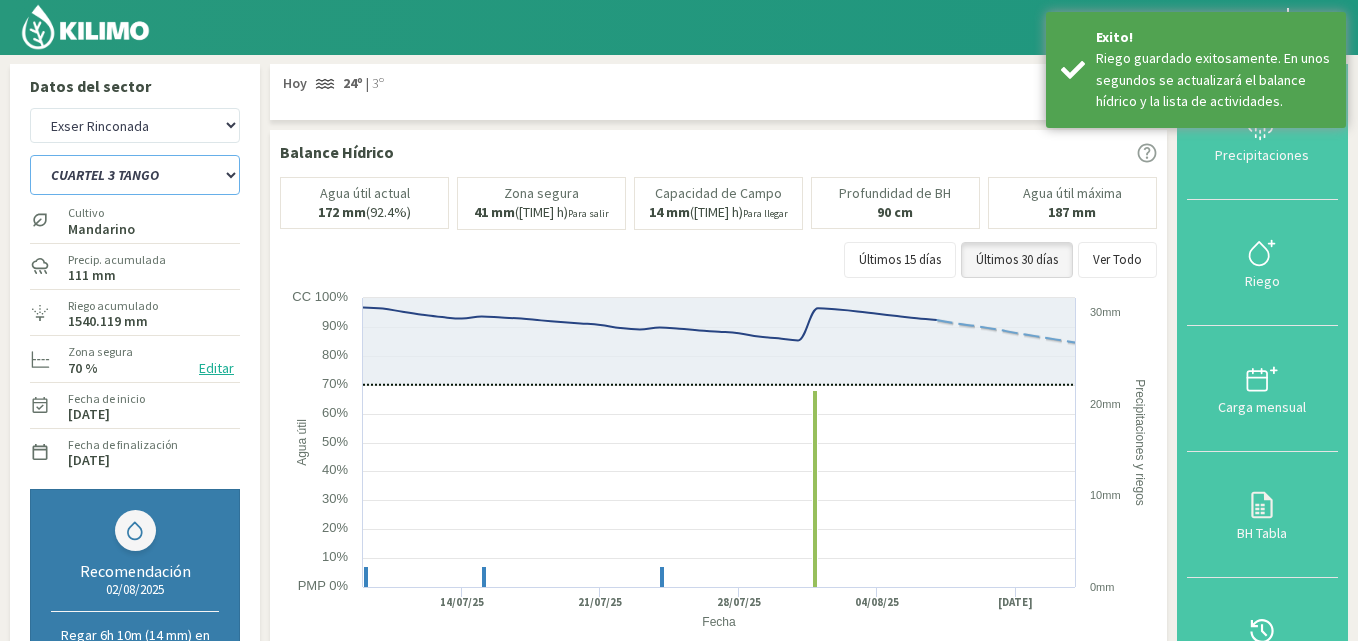 click on "CUARTEL 1 SWEET GLOBE   CUARTEL 1 TANGO   CUARTEL 2 TANGO   CUARTEL 2 TIMPSON   CUARTEL 3 JACK SALUTE   CUARTEL 3 TANGO   CUARTEL 4 TANGO" 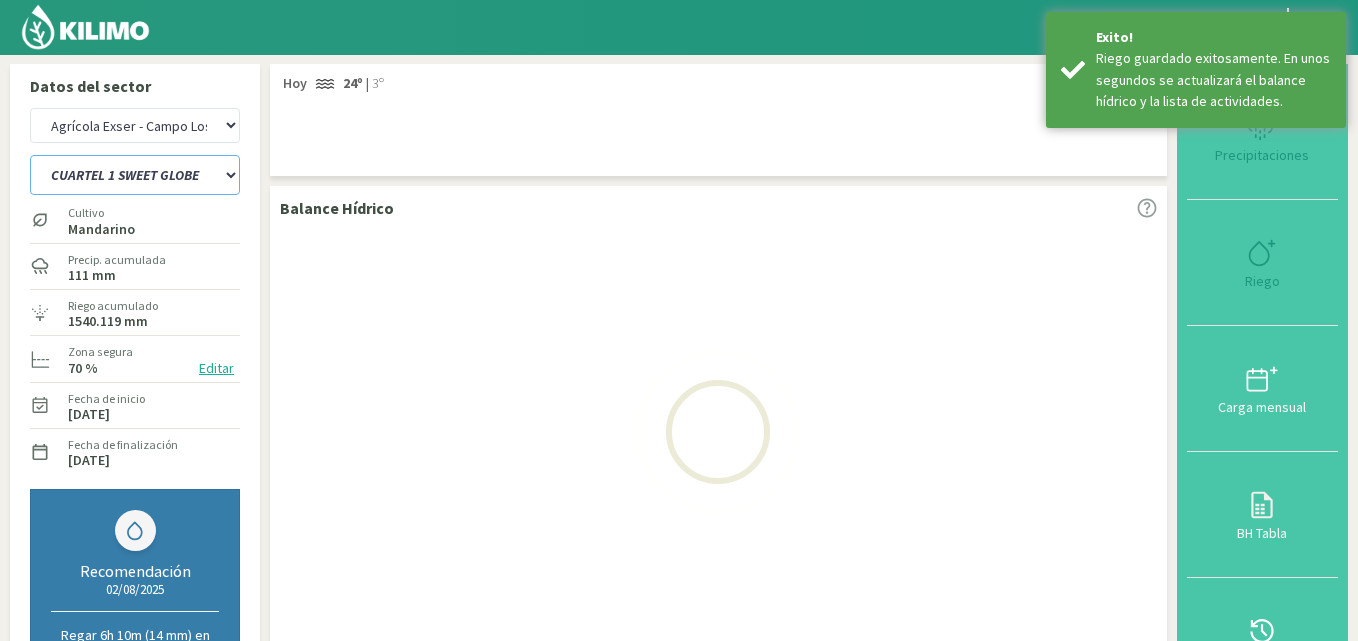 select on "7: Object" 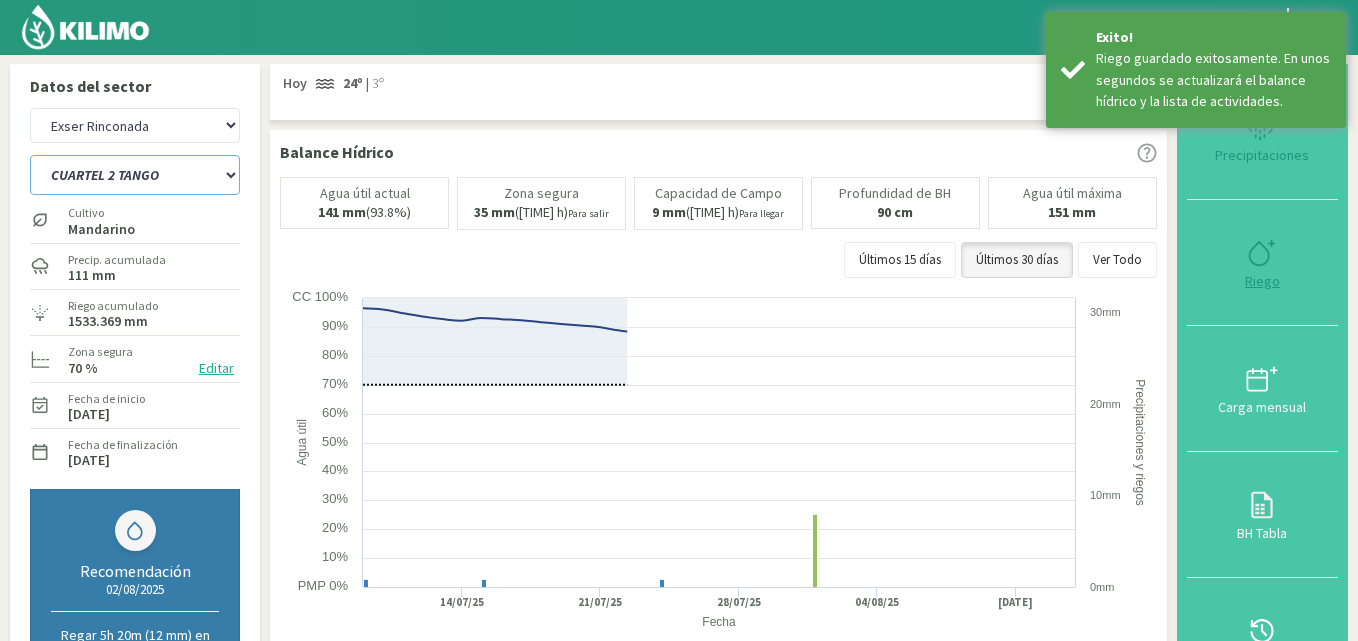 select on "19: Object" 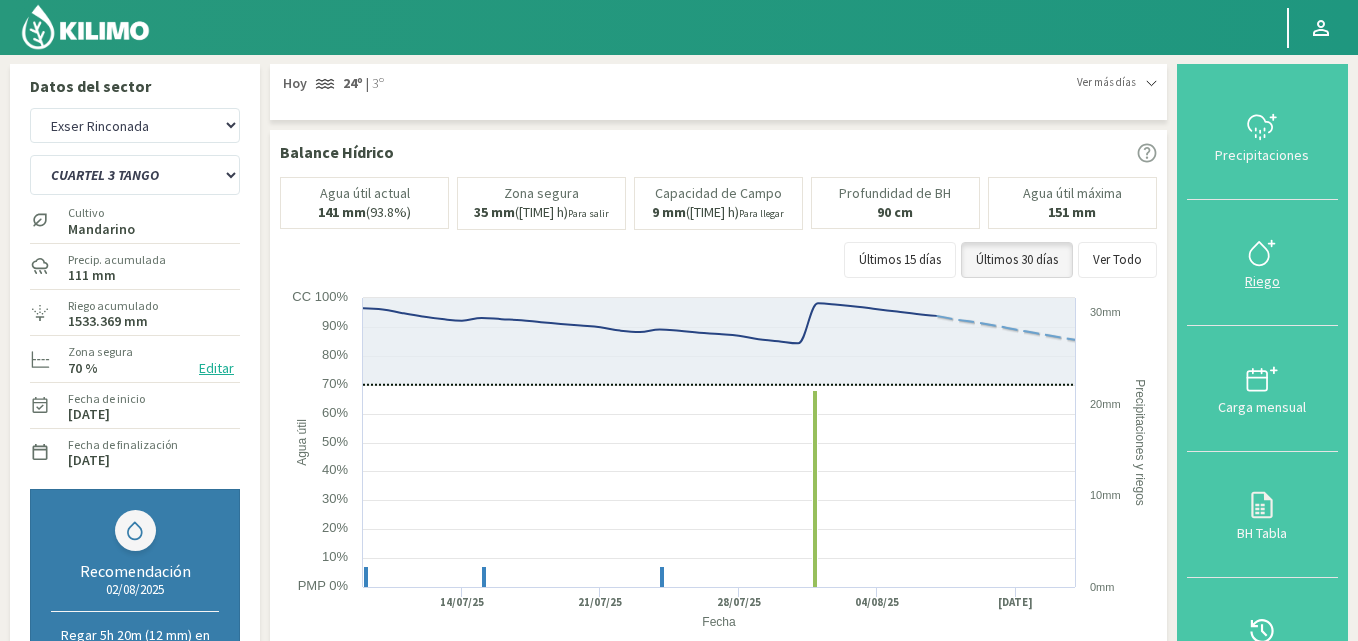 click on "Riego" at bounding box center [1262, 281] 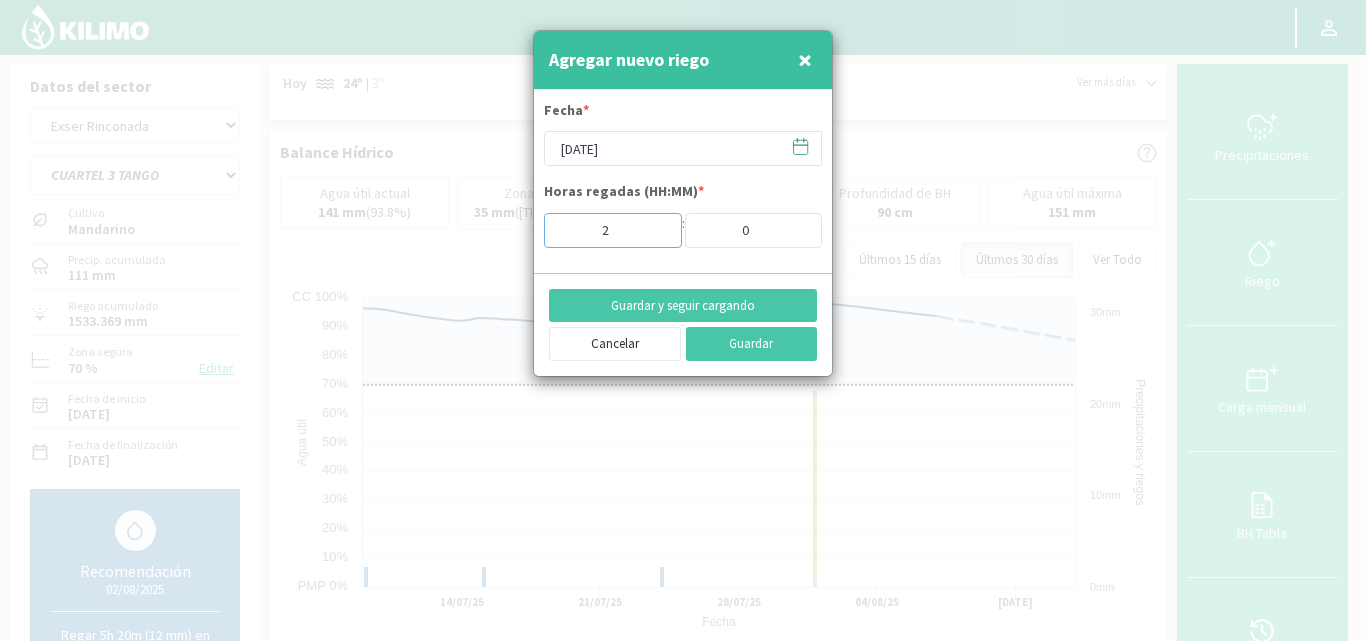 click on "2" at bounding box center [613, 230] 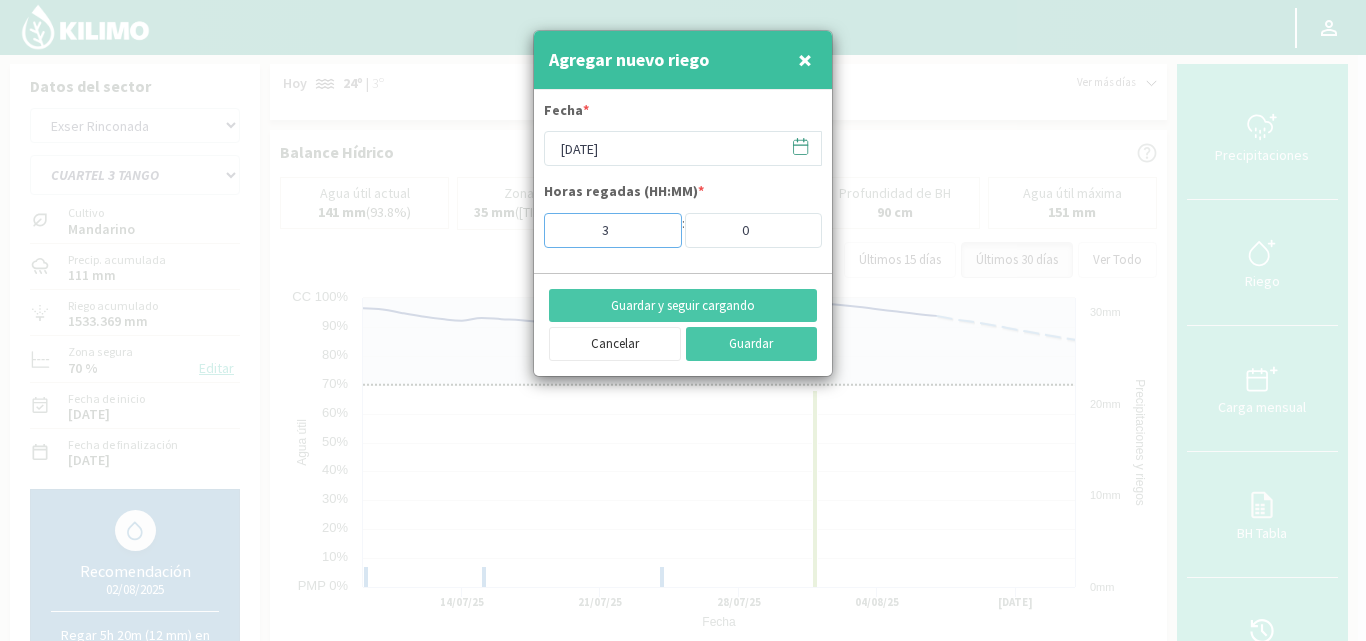 click on "3" at bounding box center [613, 230] 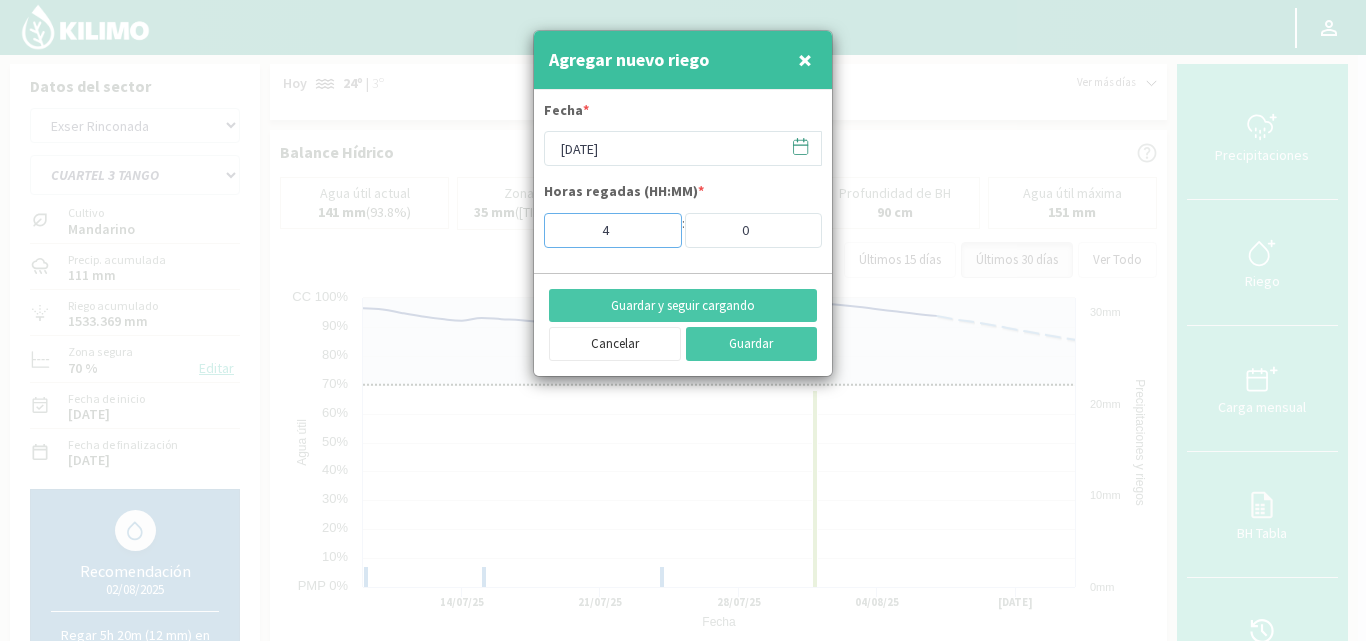 click on "4" at bounding box center [613, 230] 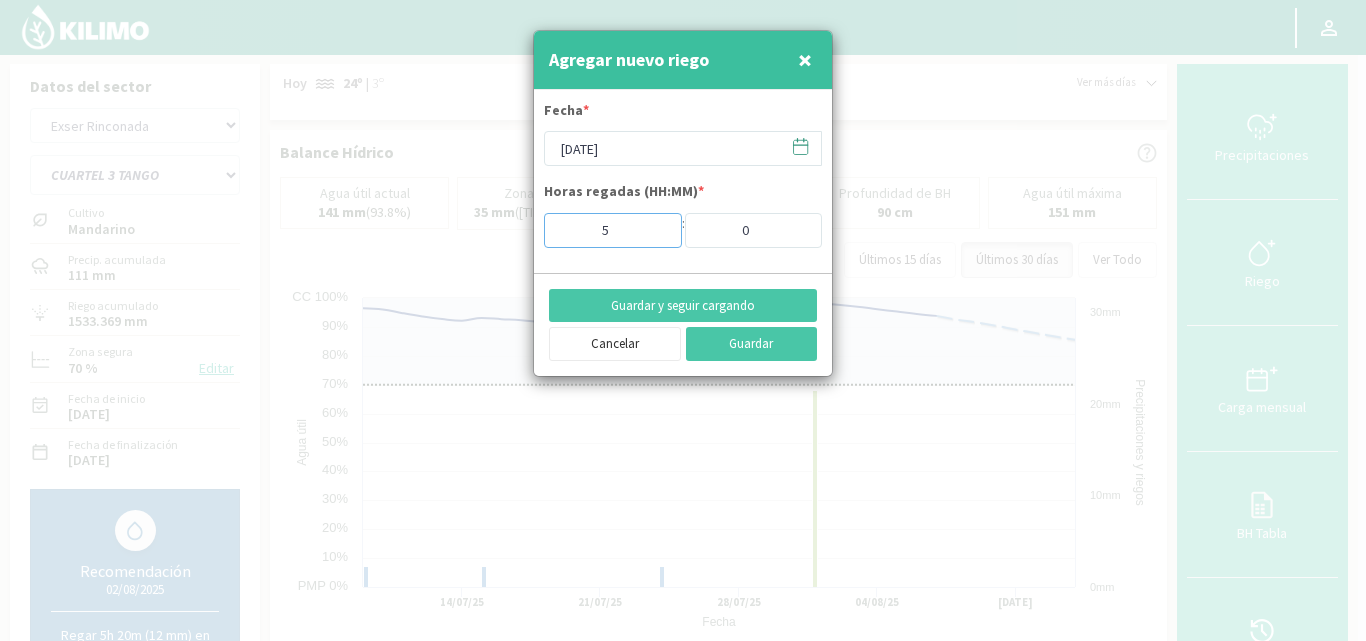 type on "5" 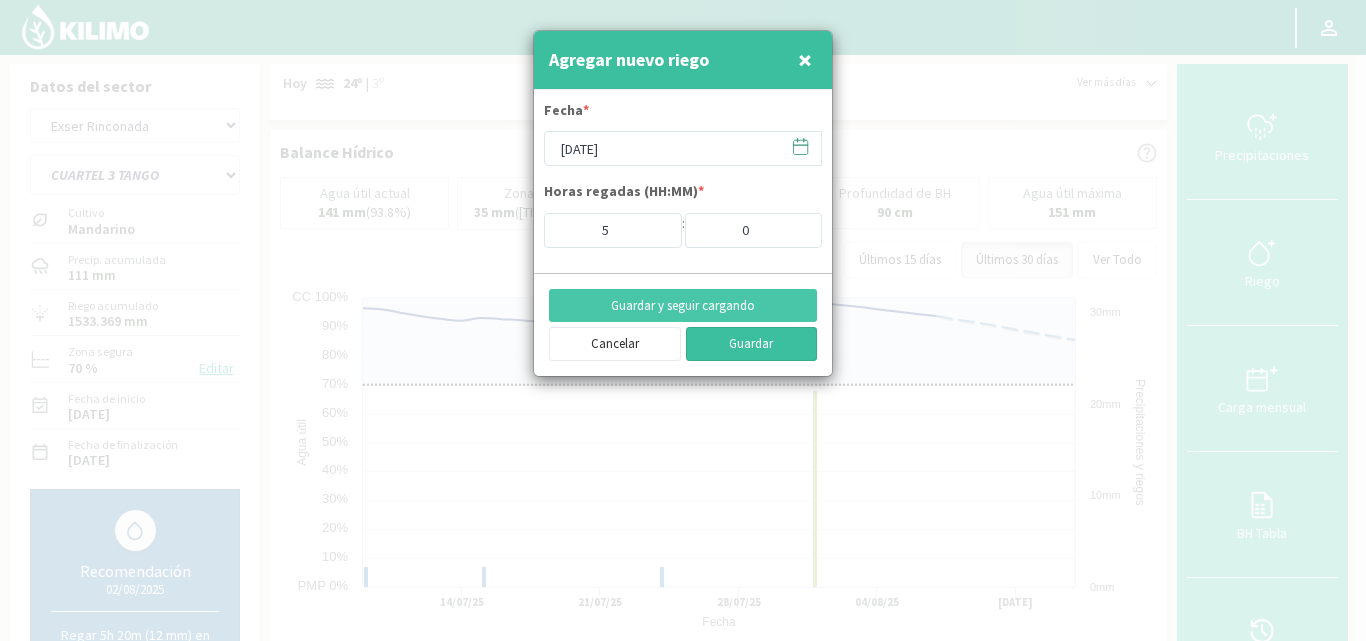 click on "Guardar" at bounding box center (752, 344) 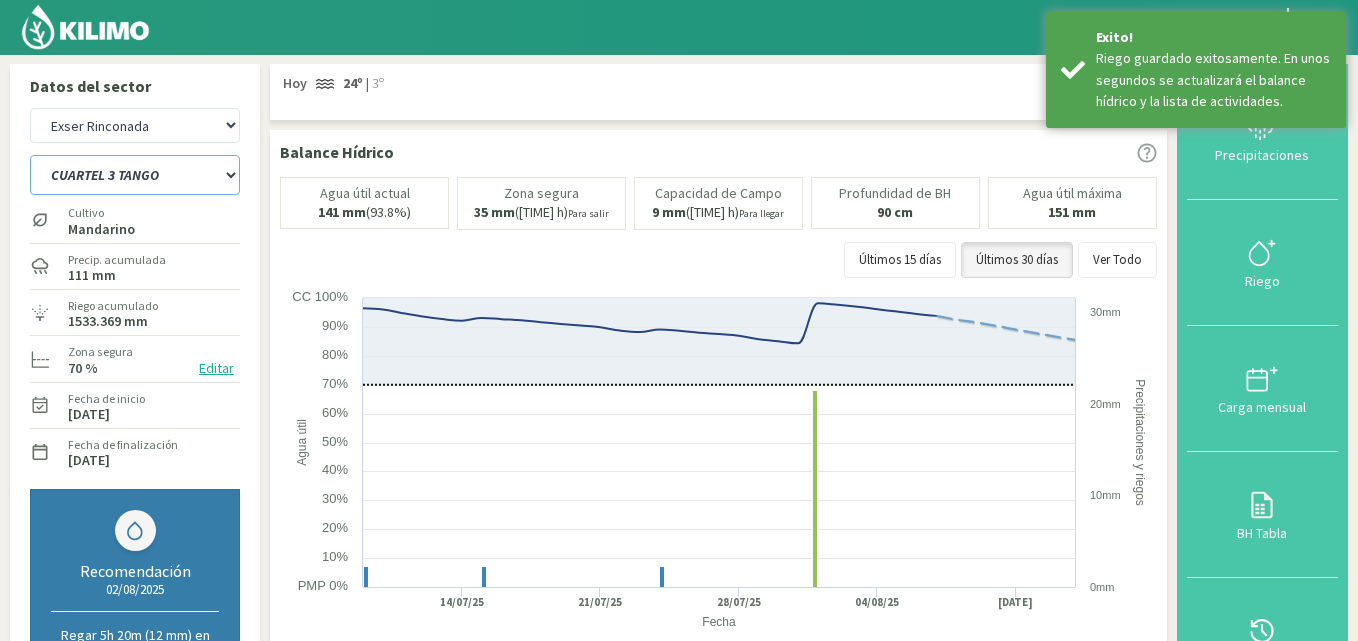 click on "CUARTEL 1 SWEET GLOBE   CUARTEL 1 TANGO   CUARTEL 2 TANGO   CUARTEL 2 TIMPSON   CUARTEL 3 JACK SALUTE   CUARTEL 3 TANGO   CUARTEL 4 TANGO" 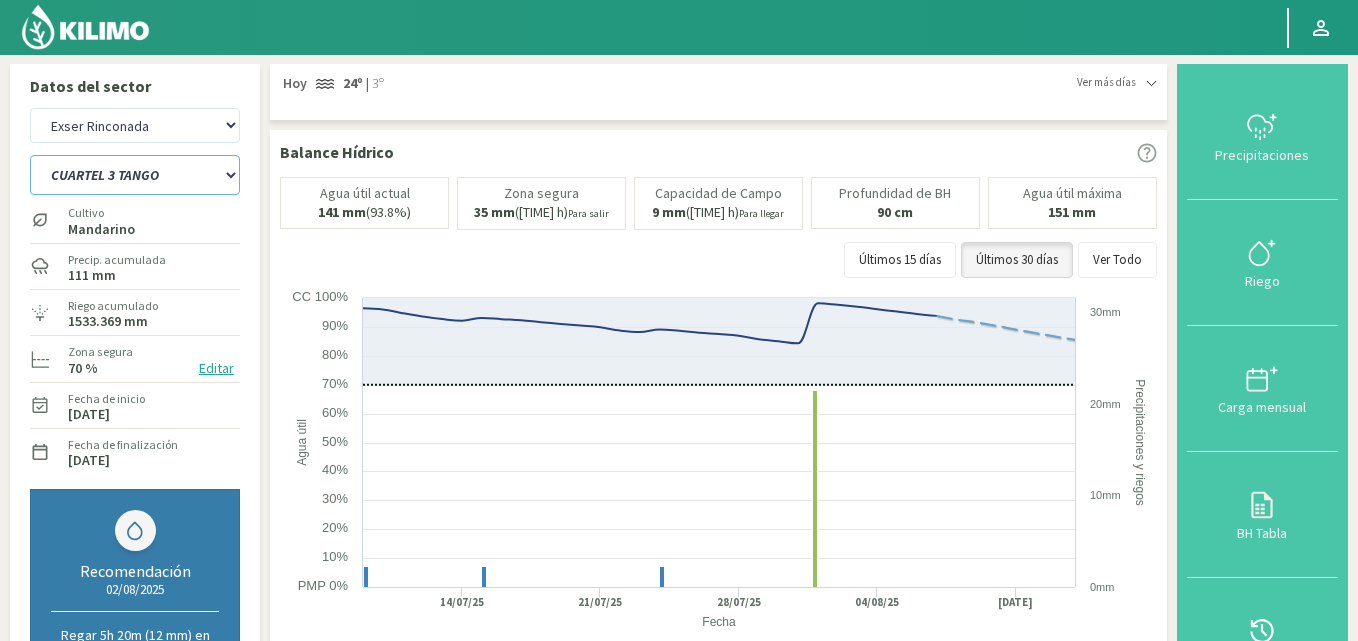 select on "20: Object" 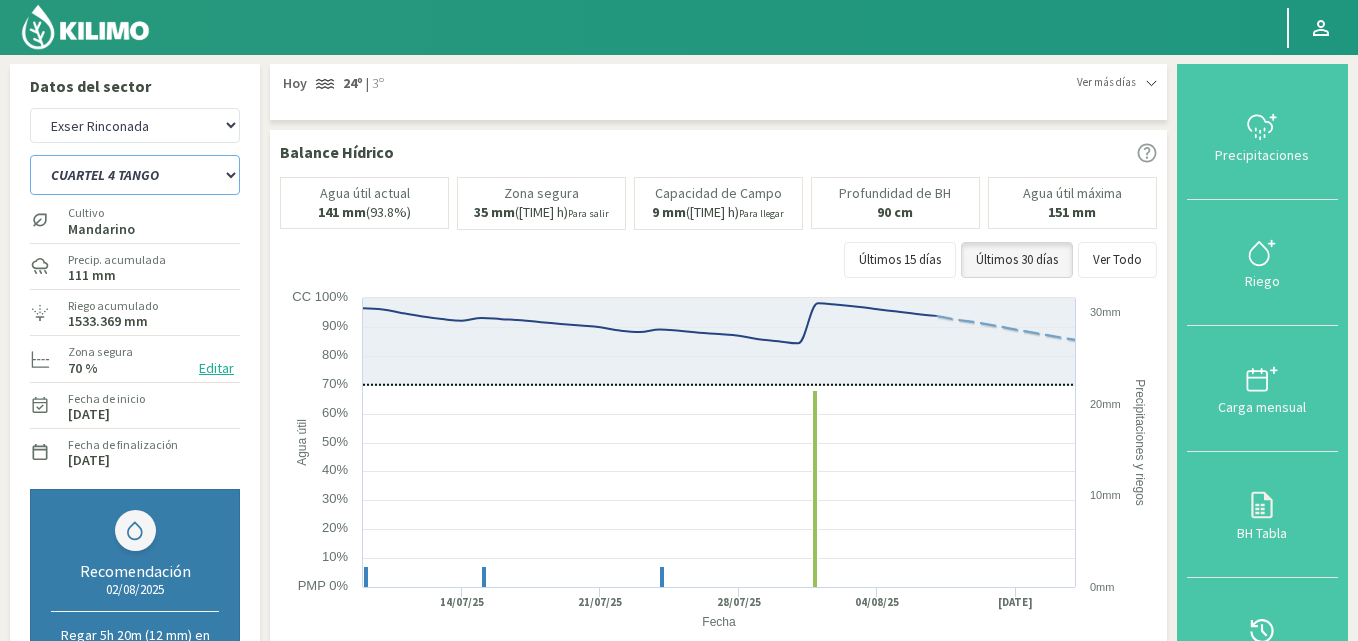 click on "CUARTEL 1 SWEET GLOBE   CUARTEL 1 TANGO   CUARTEL 2 TANGO   CUARTEL 2 TIMPSON   CUARTEL 3 JACK SALUTE   CUARTEL 3 TANGO   CUARTEL 4 TANGO" 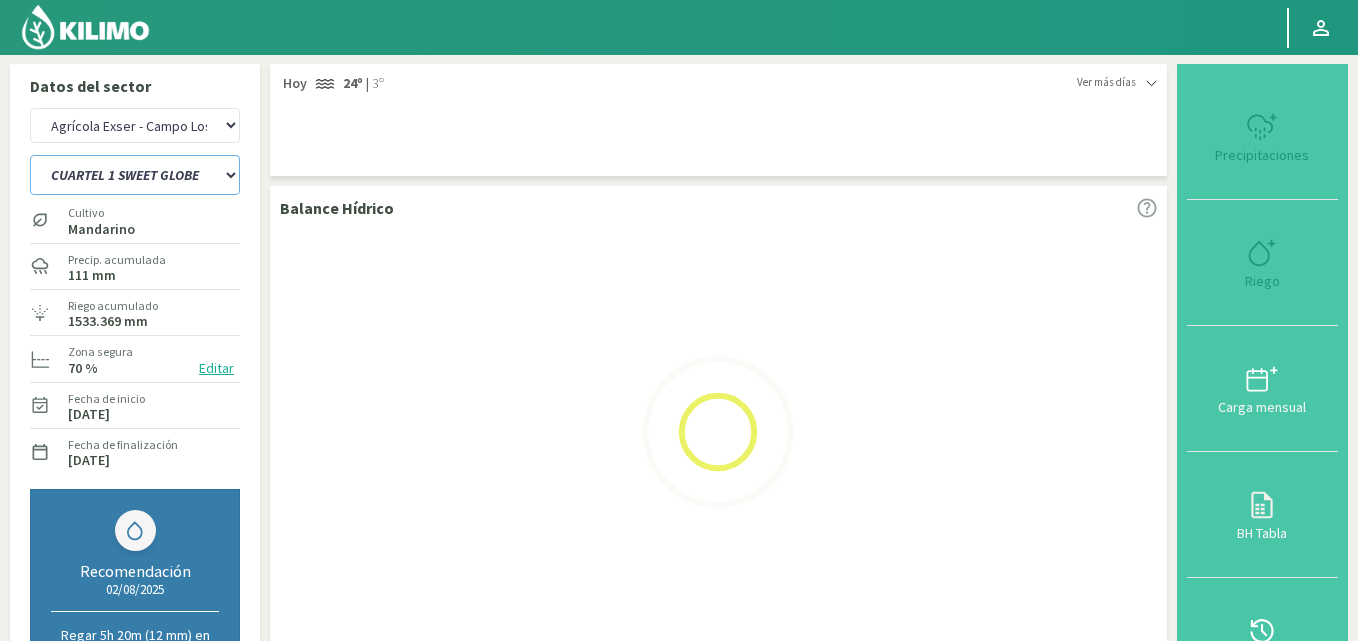select on "10: Object" 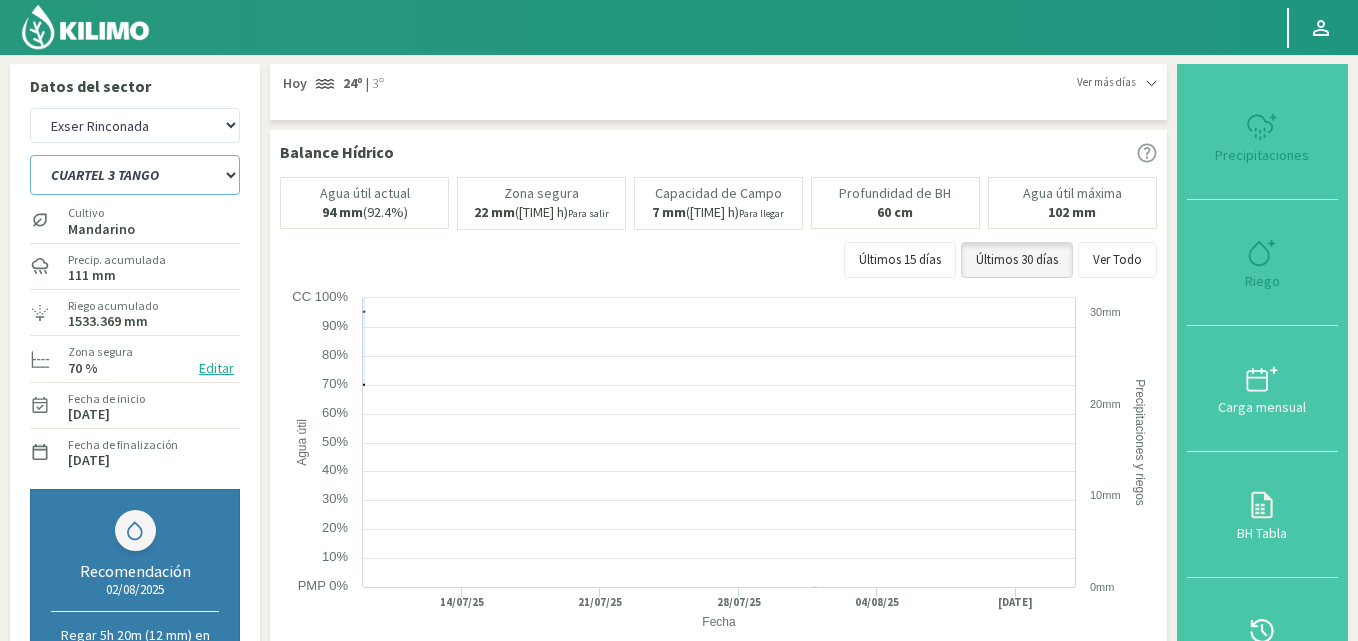 select on "27: Object" 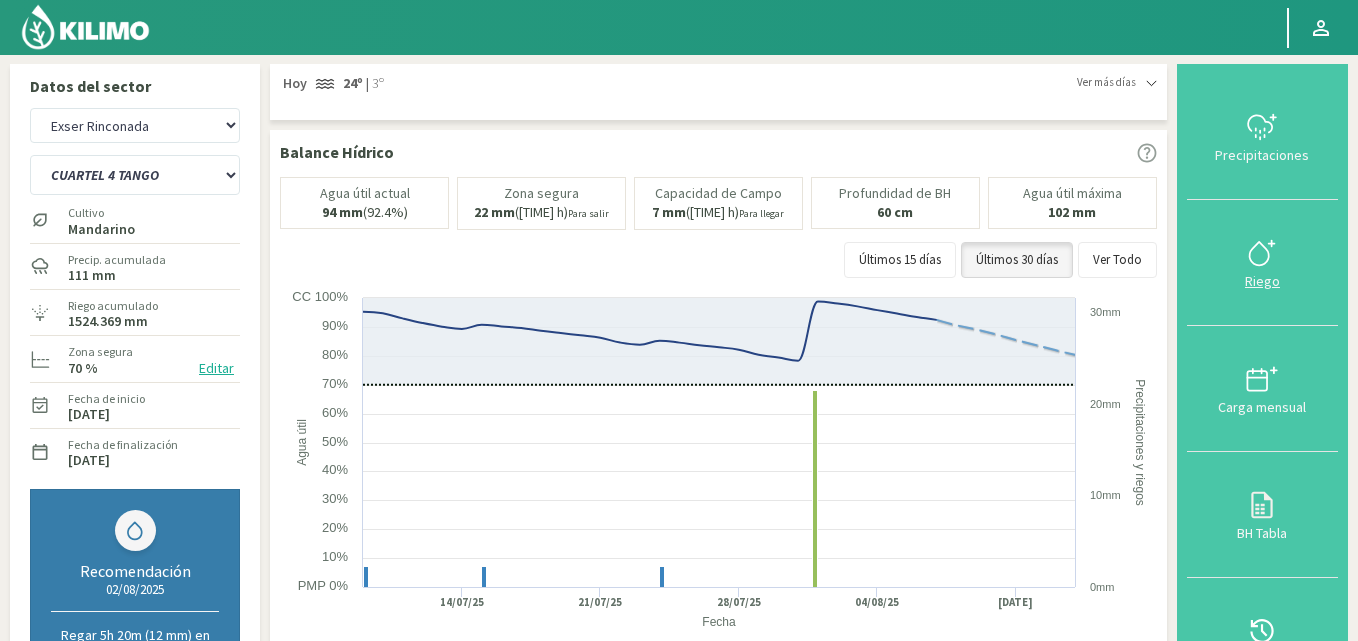 click 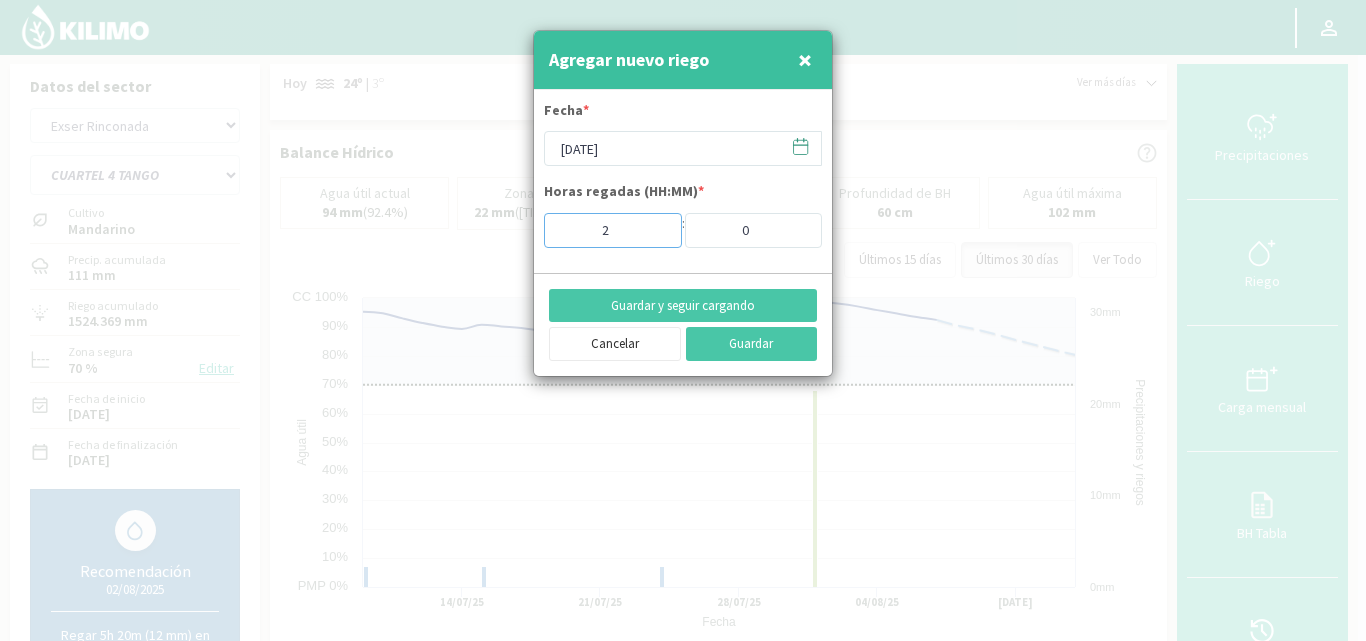click on "2" at bounding box center [613, 230] 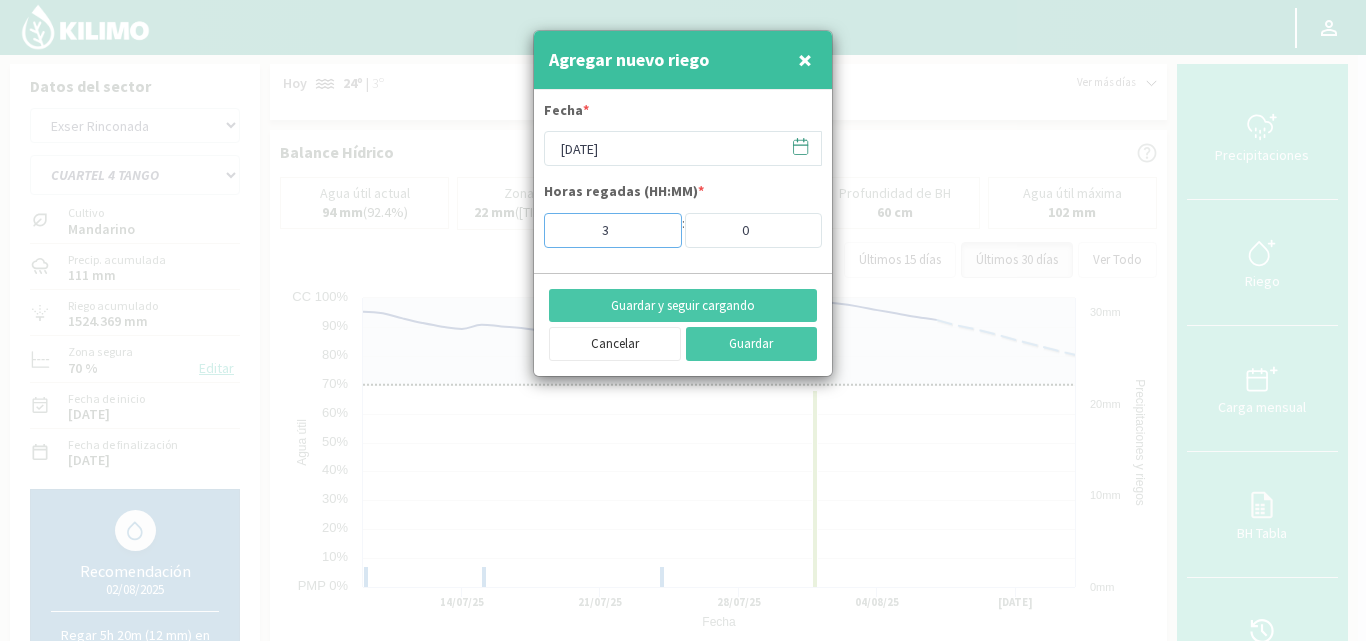 click on "3" at bounding box center [613, 230] 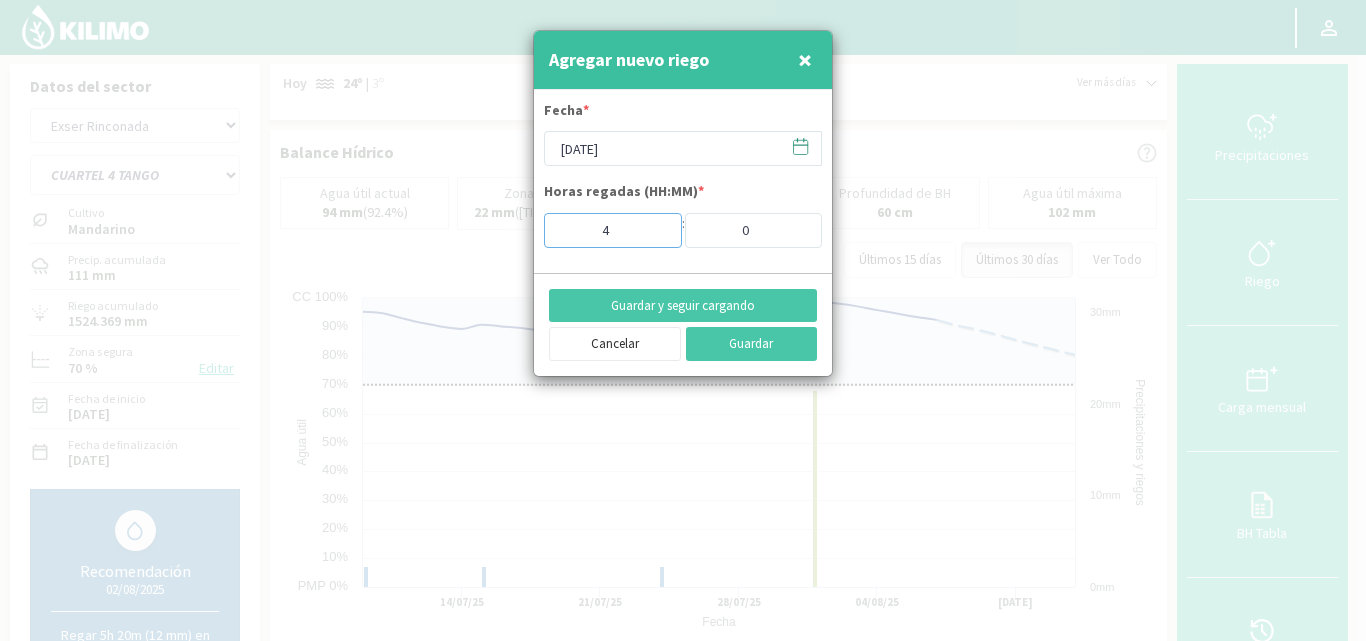 click on "4" at bounding box center [613, 230] 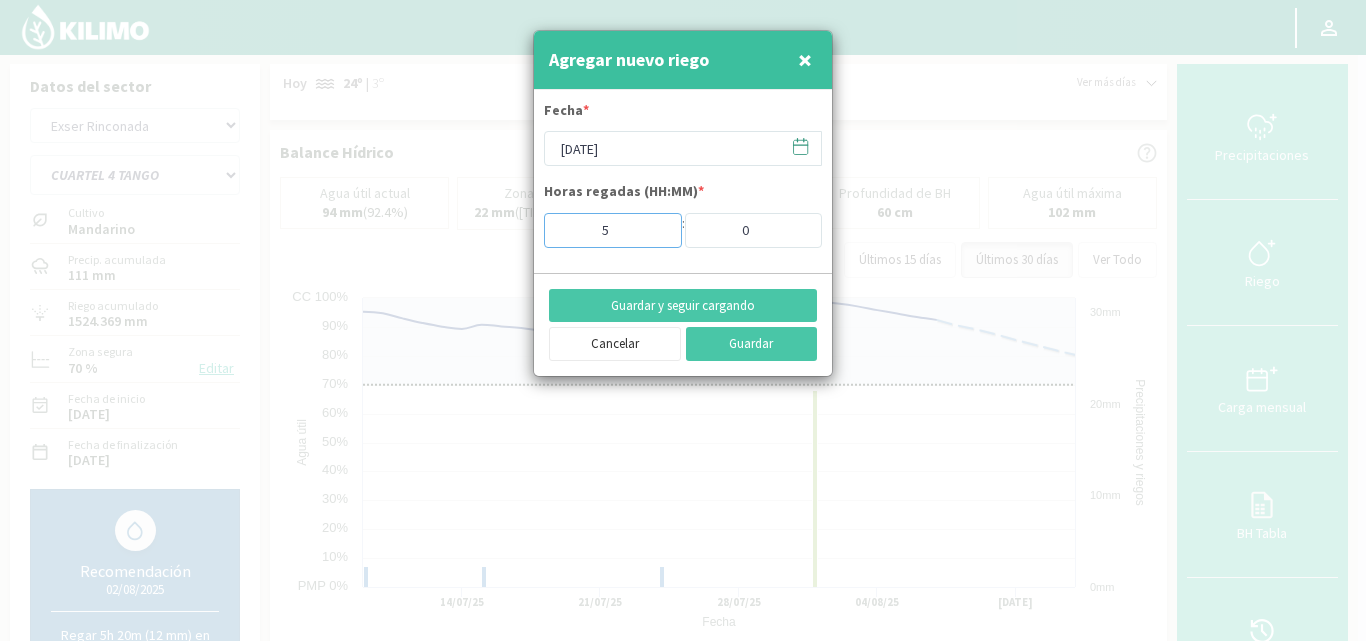type on "5" 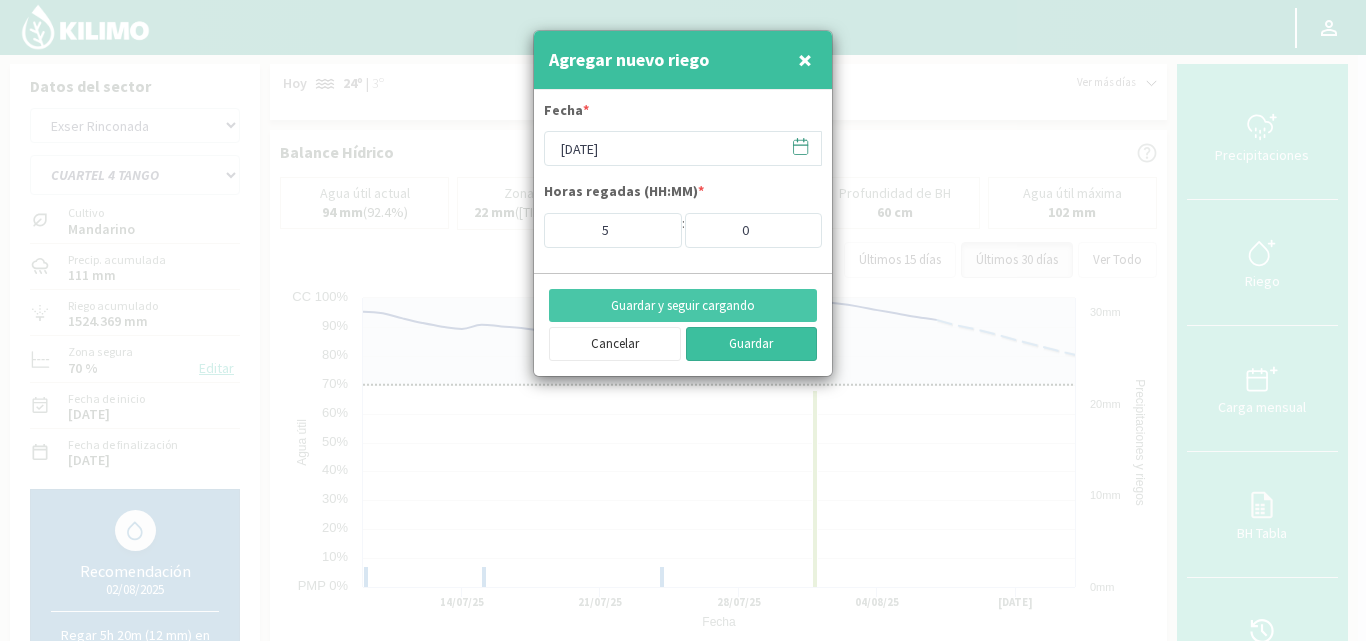 click on "Guardar" at bounding box center [752, 344] 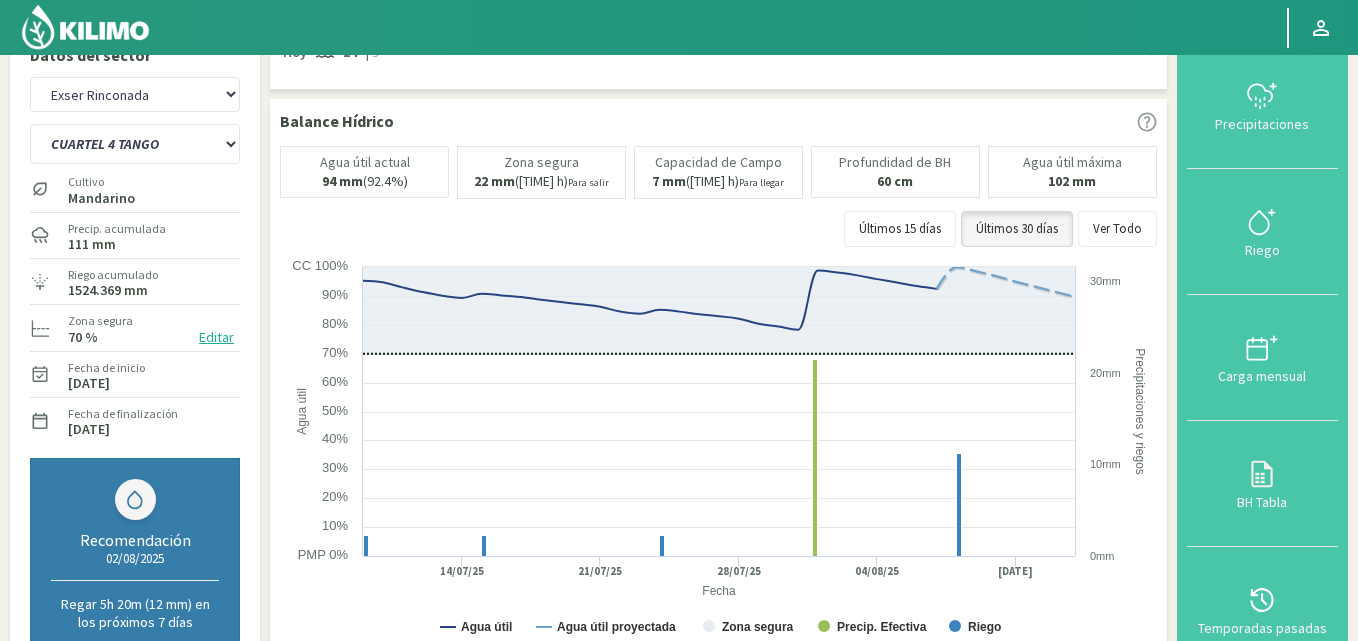 scroll, scrollTop: 0, scrollLeft: 0, axis: both 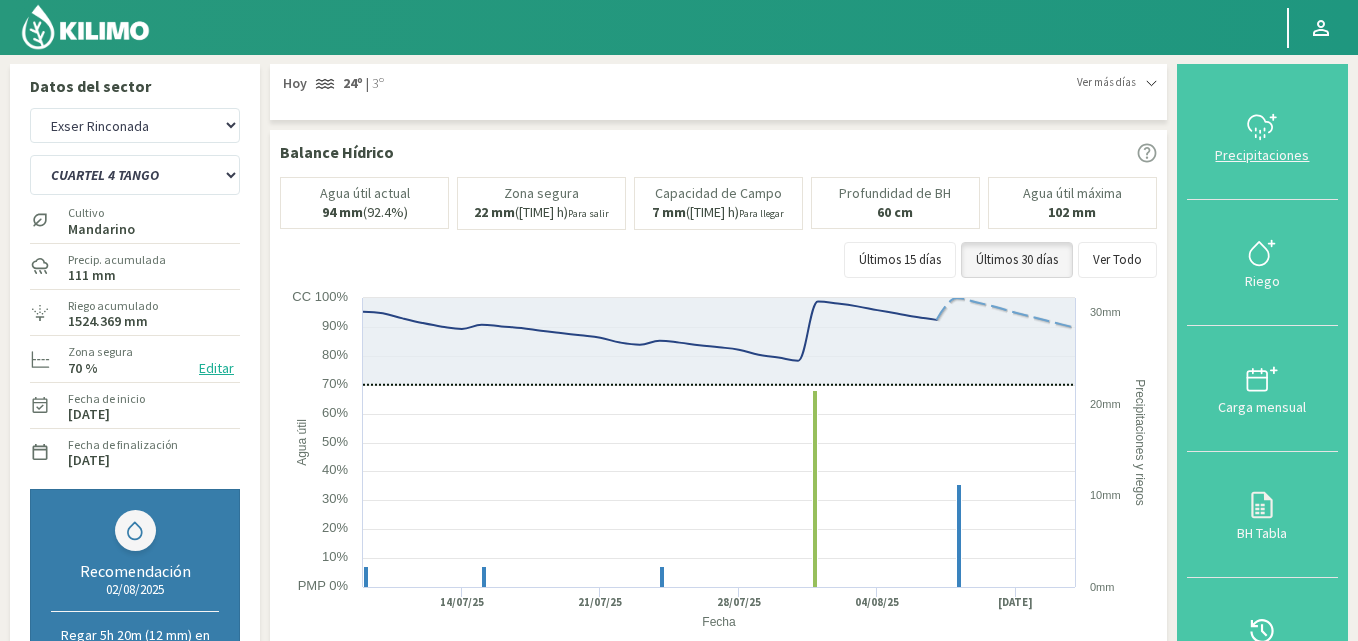 click 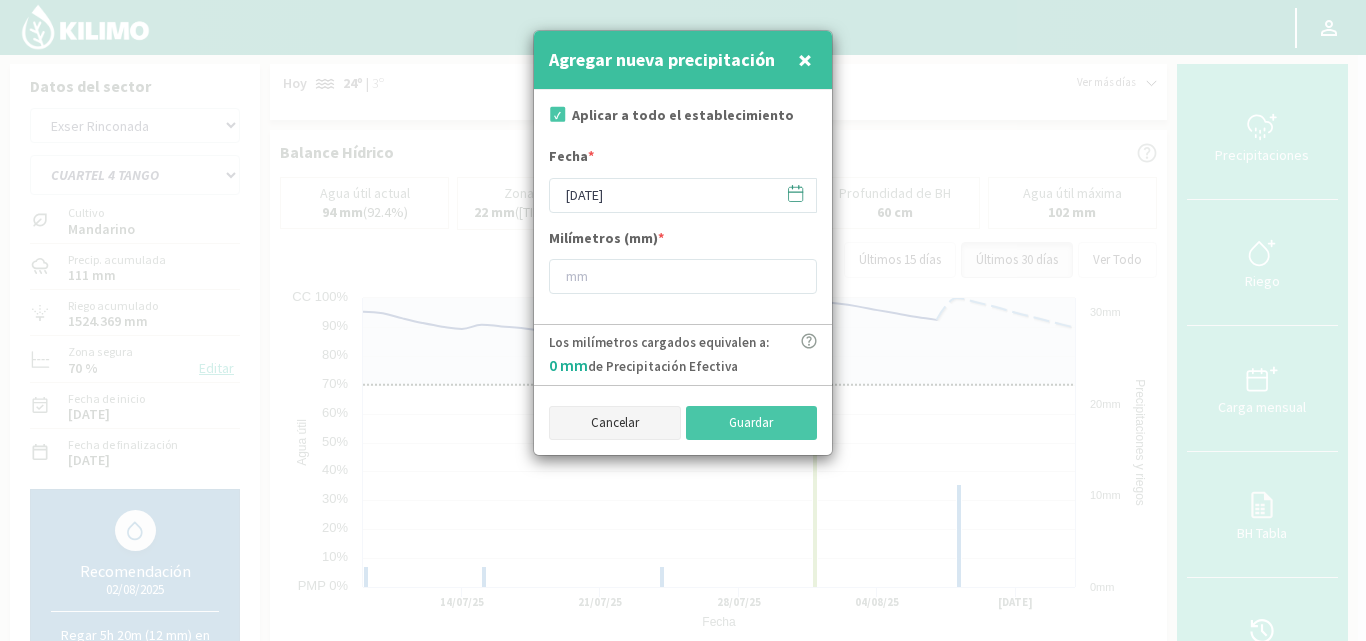 click on "Cancelar" at bounding box center (615, 423) 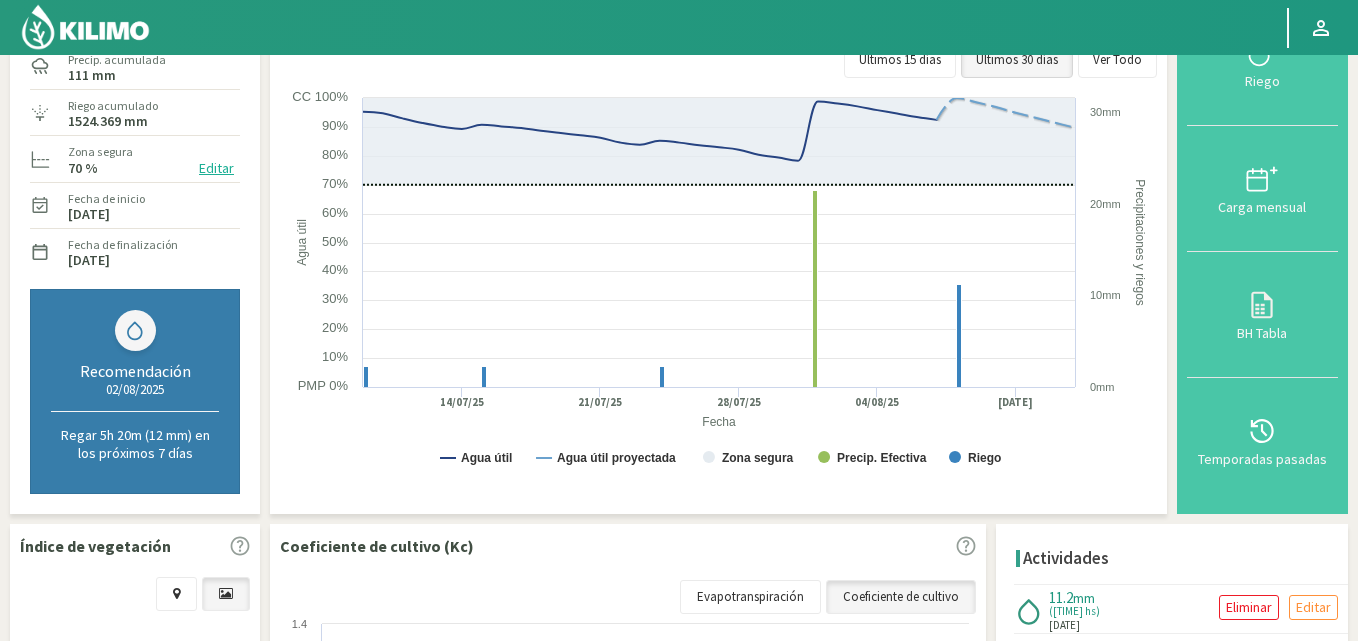 scroll, scrollTop: 0, scrollLeft: 0, axis: both 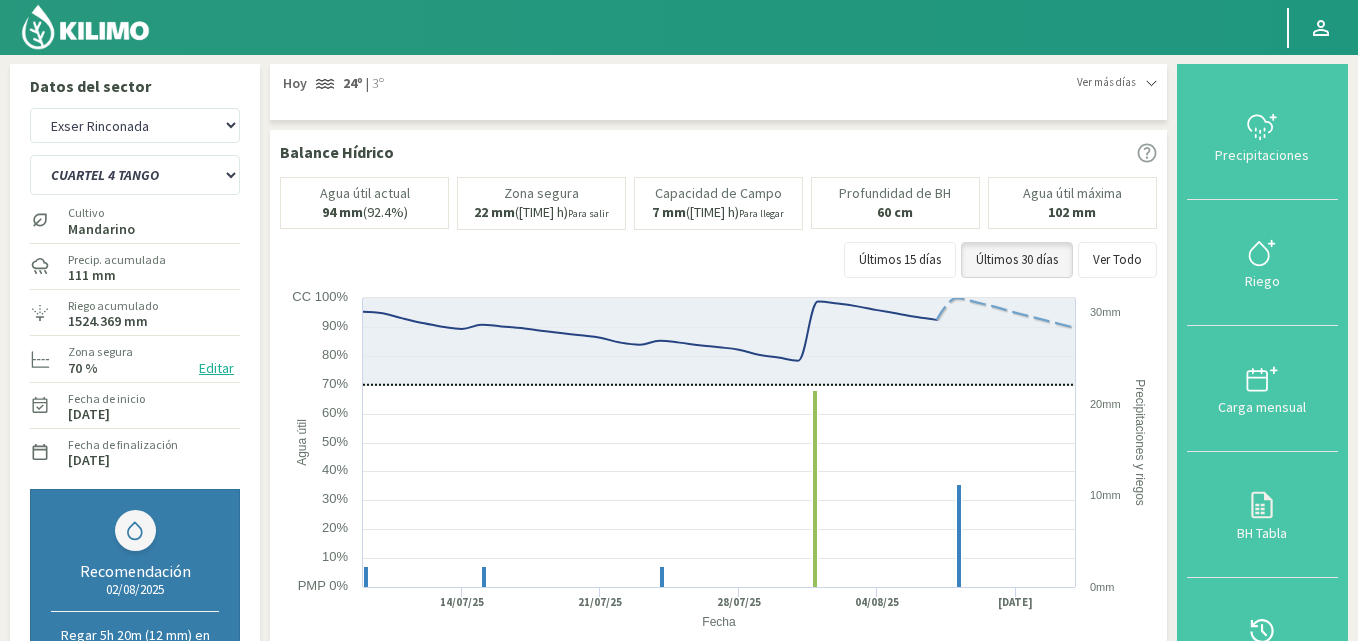 click on "111 mm" 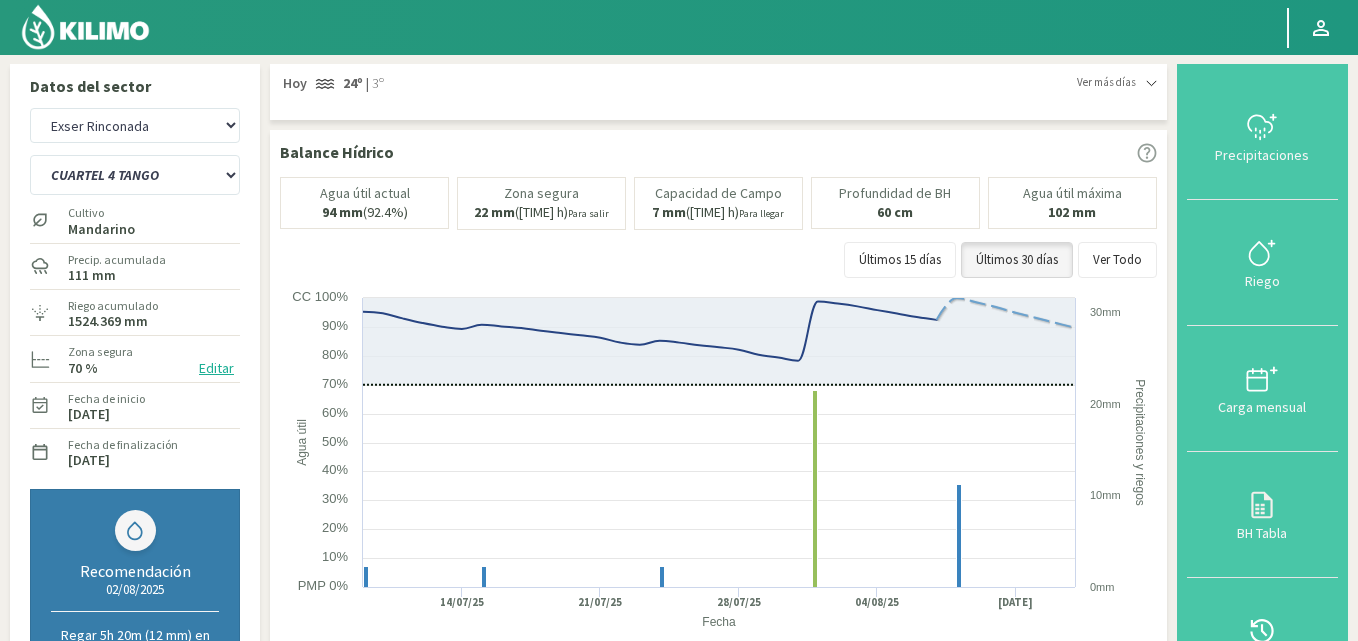 click 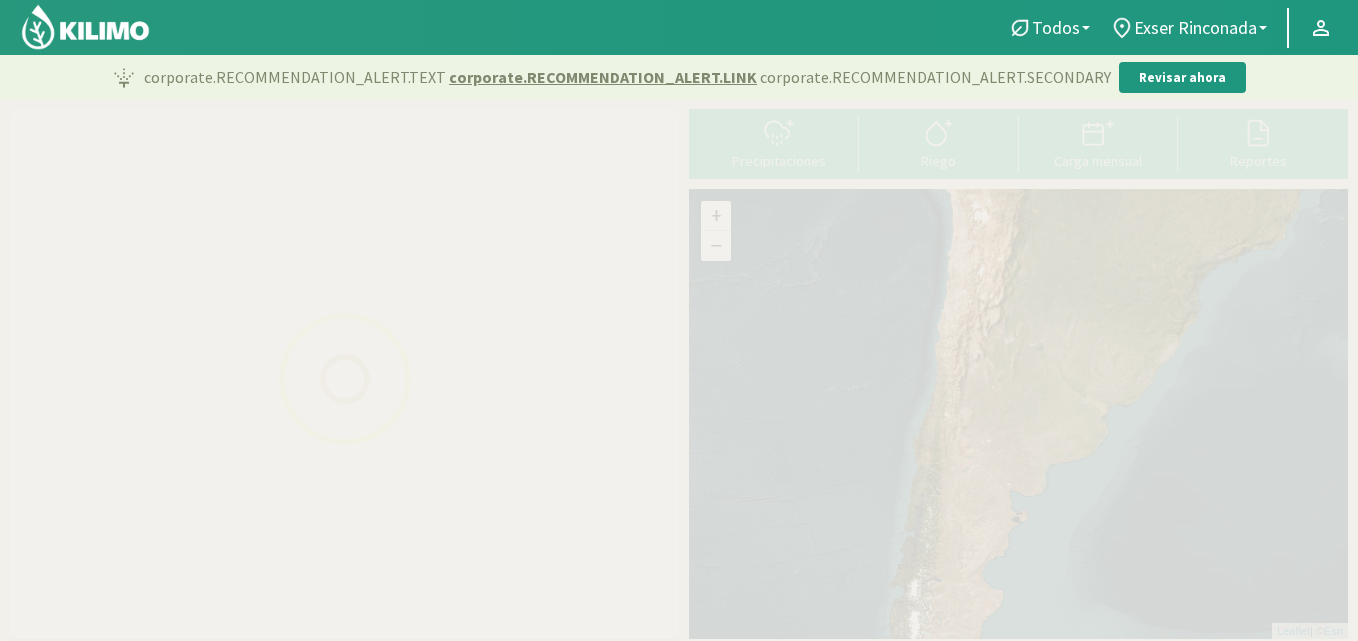 select on "1: Object" 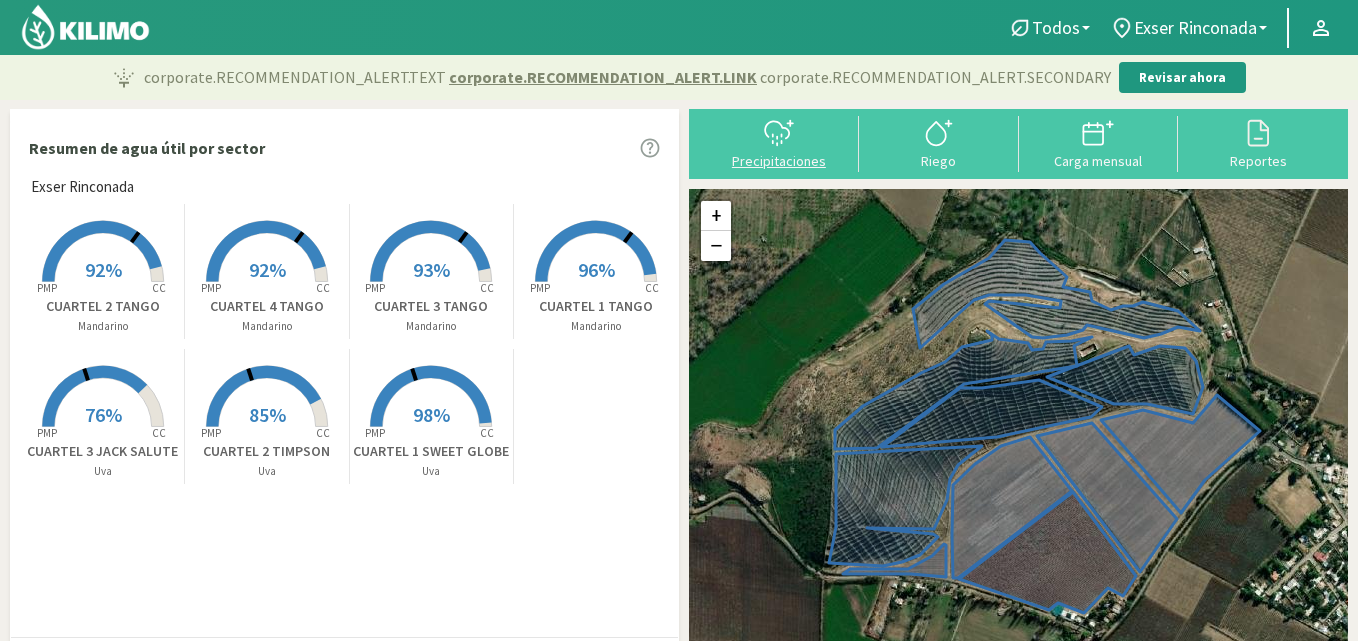 click 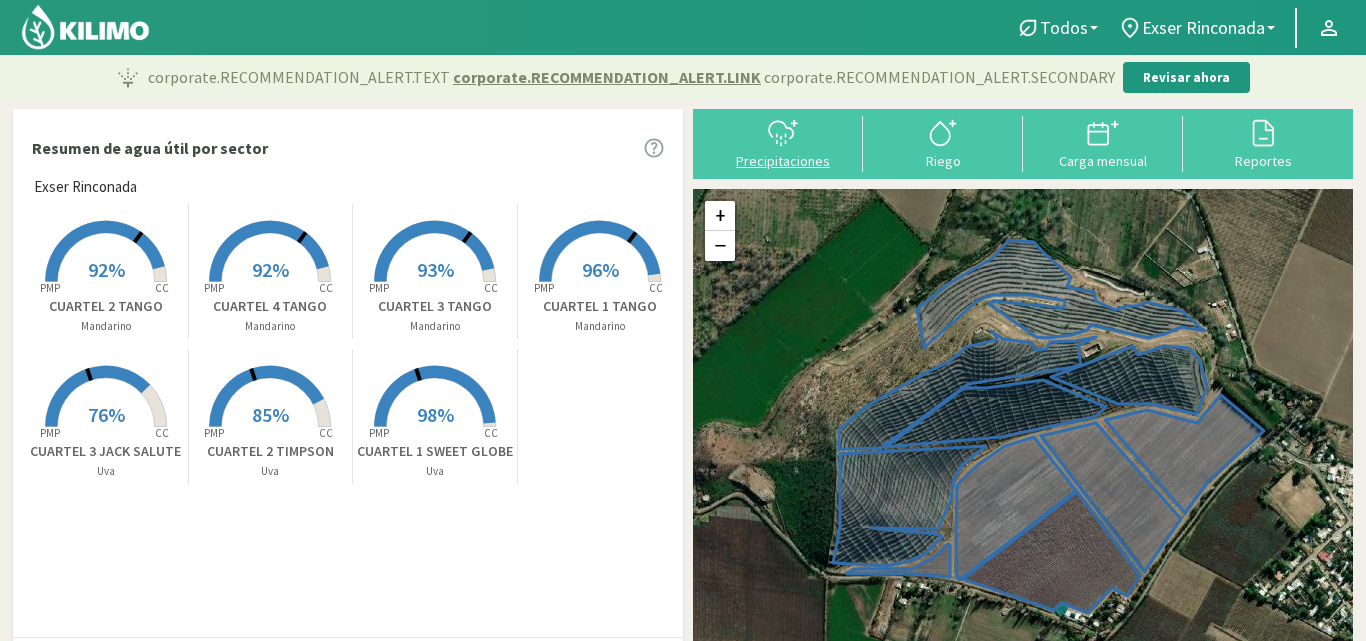 select on "1: Object" 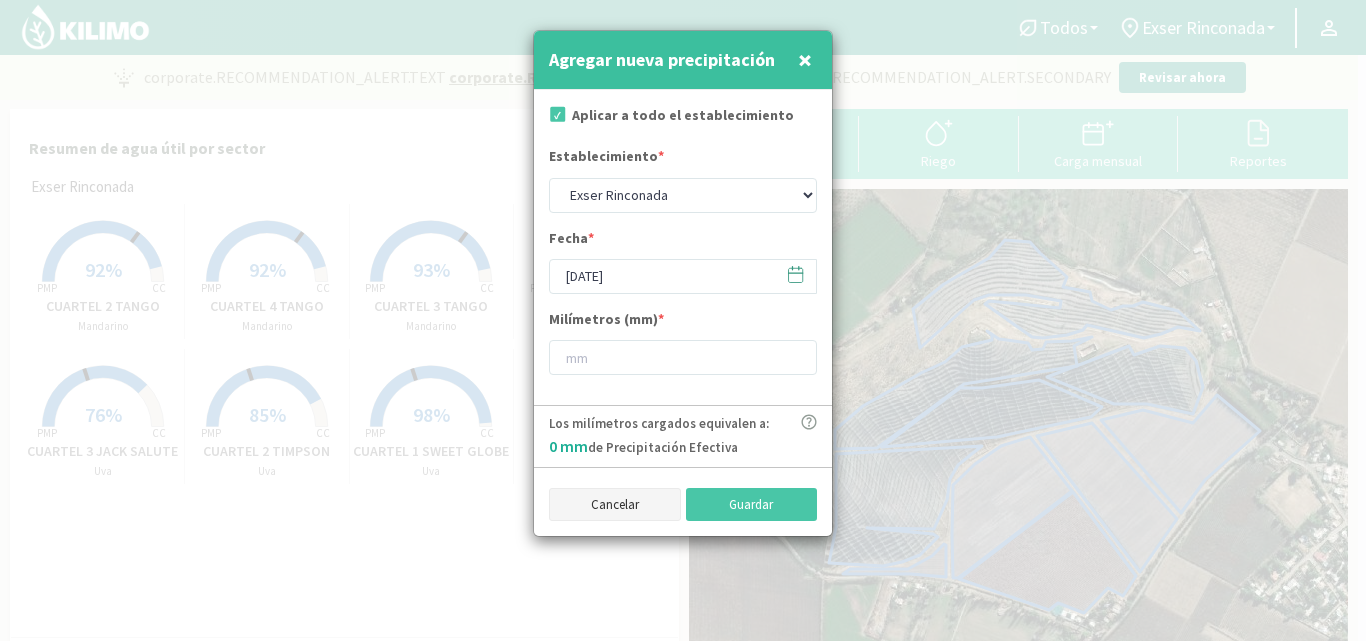 click on "Cancelar" at bounding box center (615, 505) 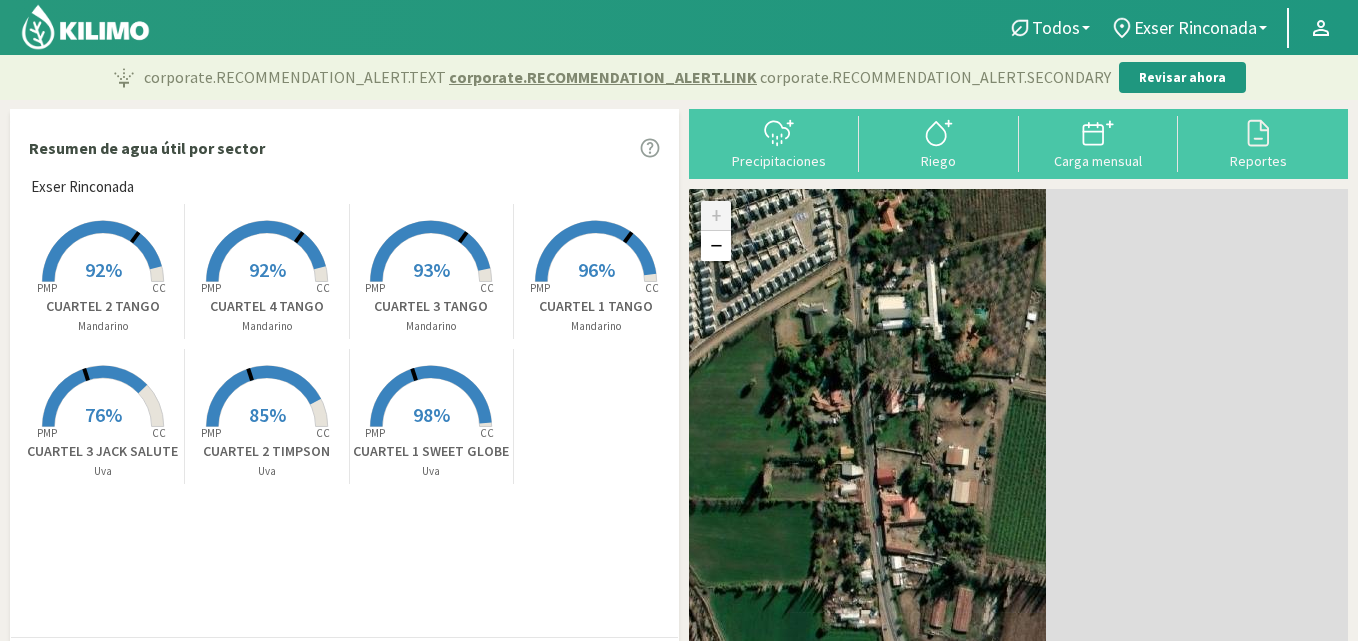 drag, startPoint x: 1197, startPoint y: 532, endPoint x: 745, endPoint y: 590, distance: 455.70605 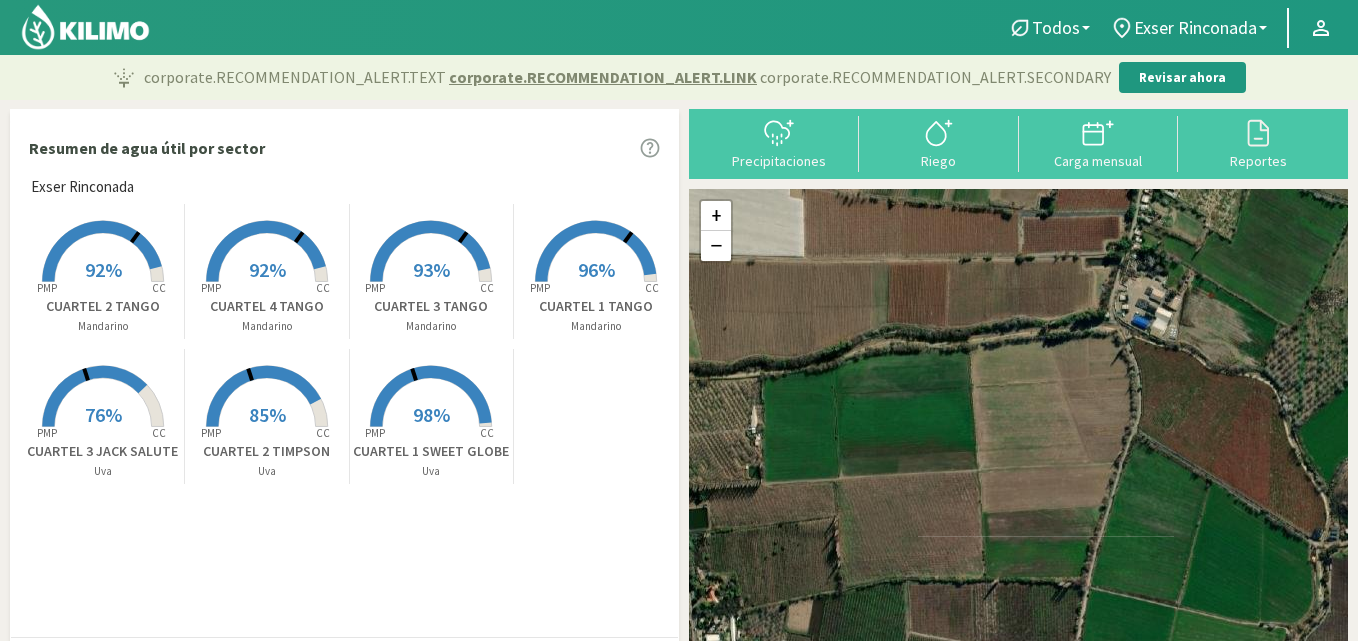 drag, startPoint x: 1028, startPoint y: 496, endPoint x: 897, endPoint y: 503, distance: 131.18689 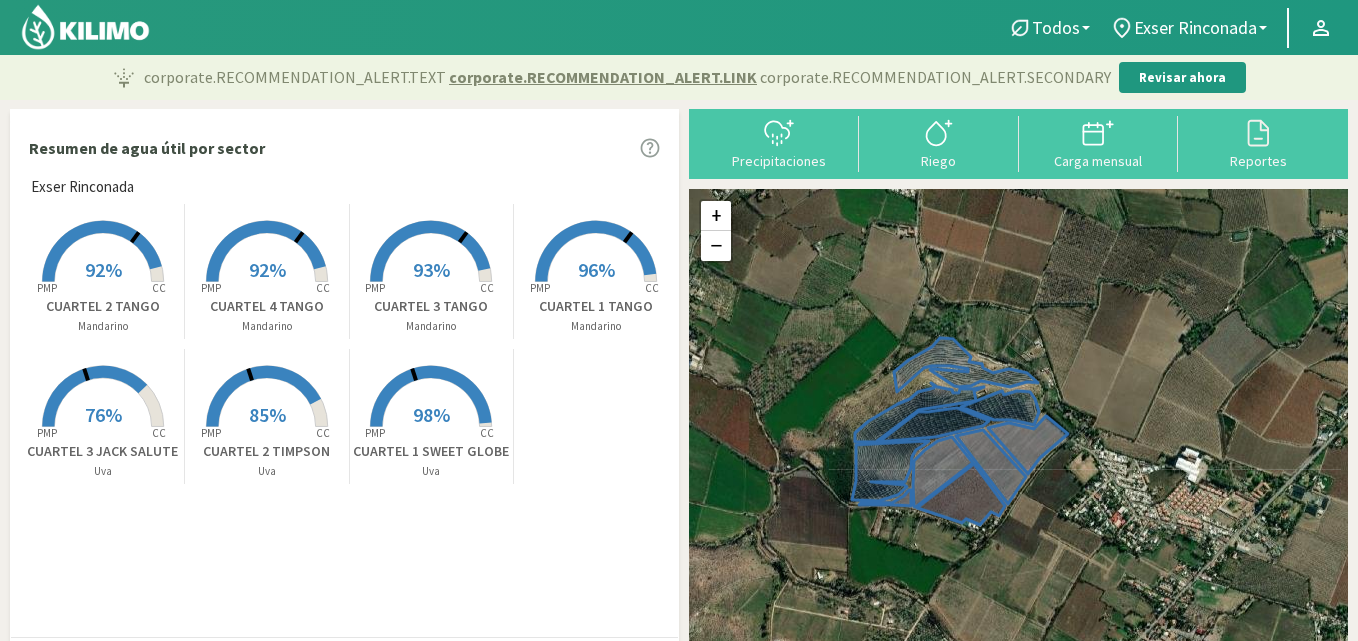 drag, startPoint x: 1188, startPoint y: 502, endPoint x: 847, endPoint y: 466, distance: 342.89502 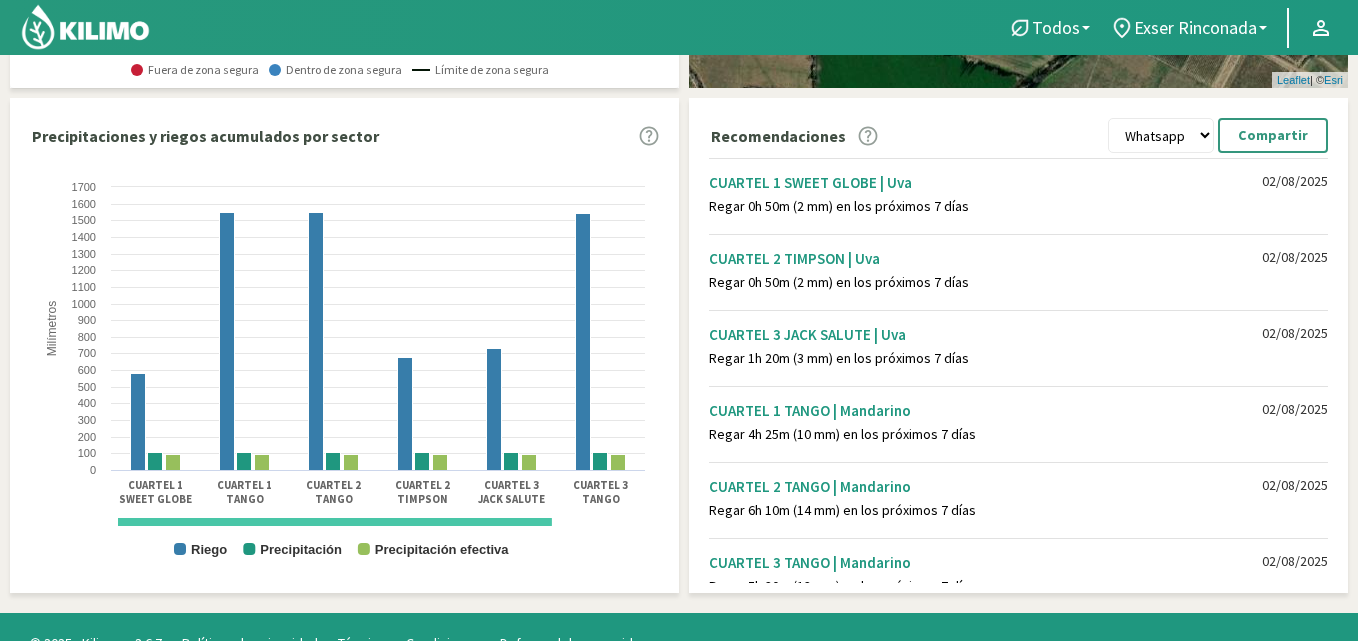 scroll, scrollTop: 616, scrollLeft: 0, axis: vertical 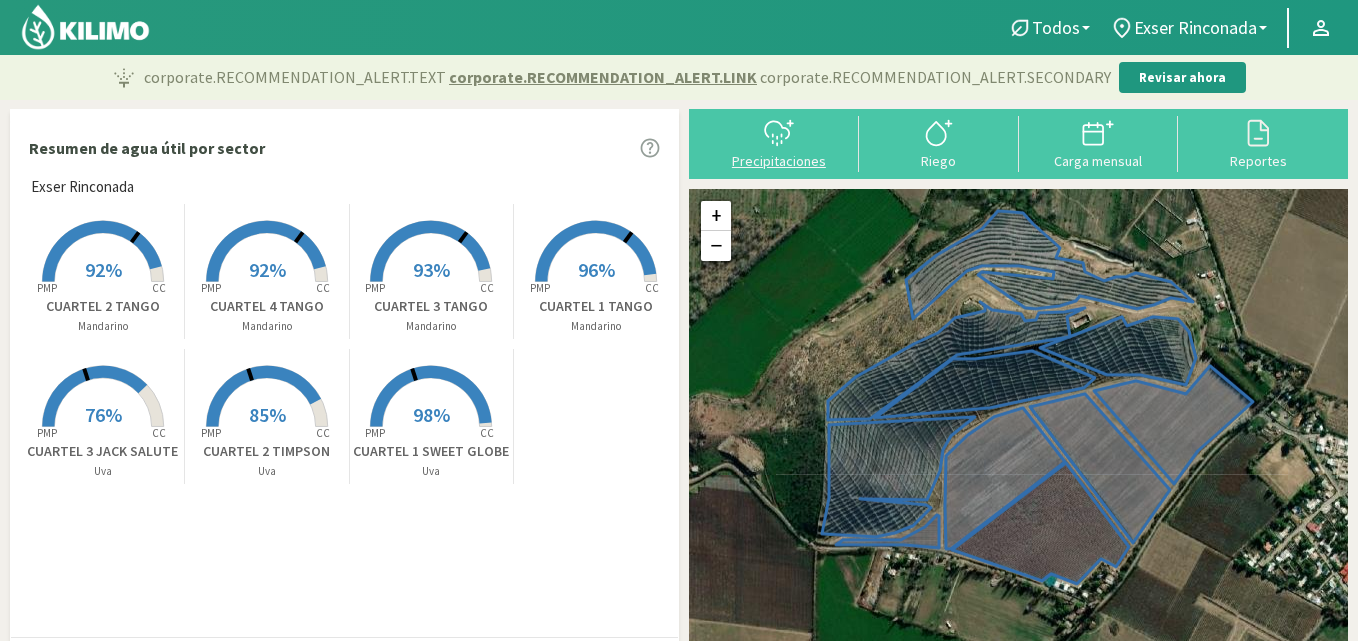 click 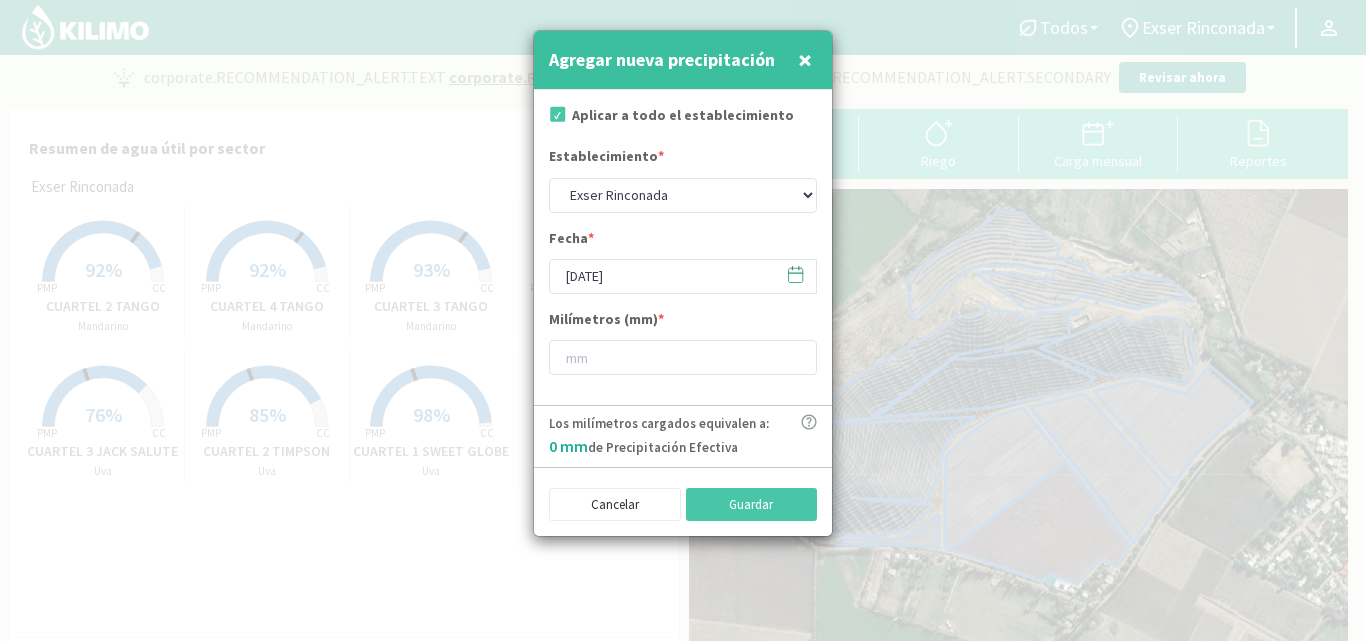 click 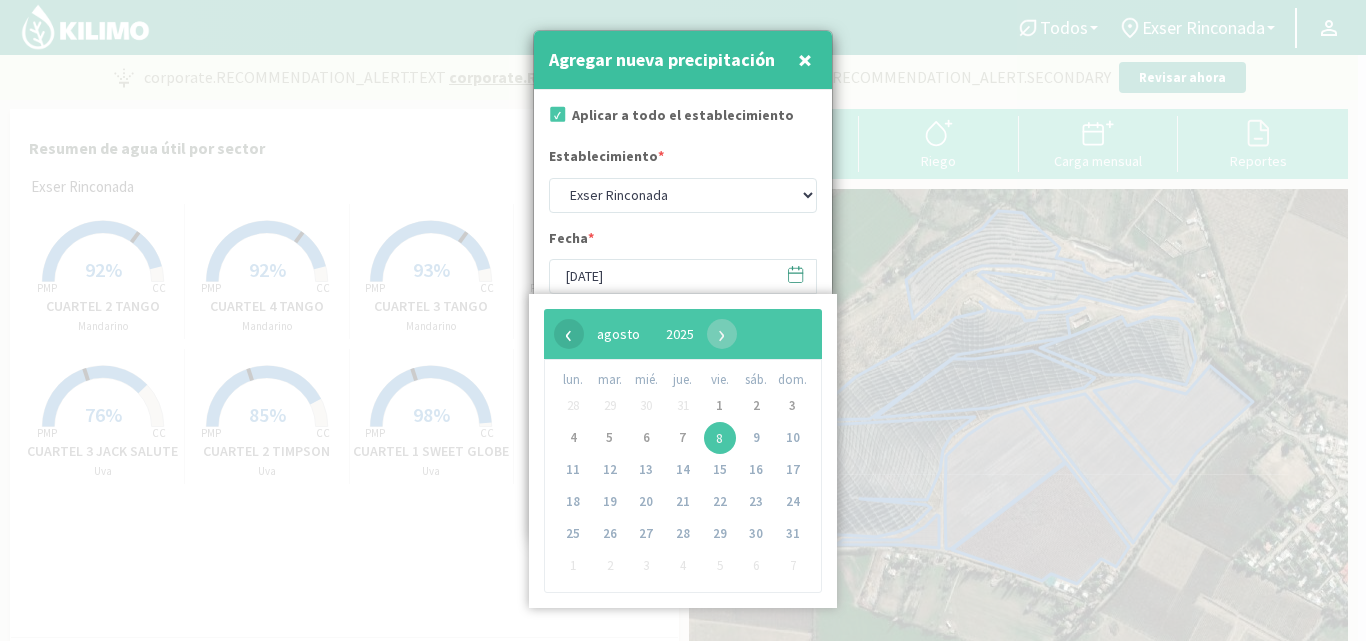 click on "‹" 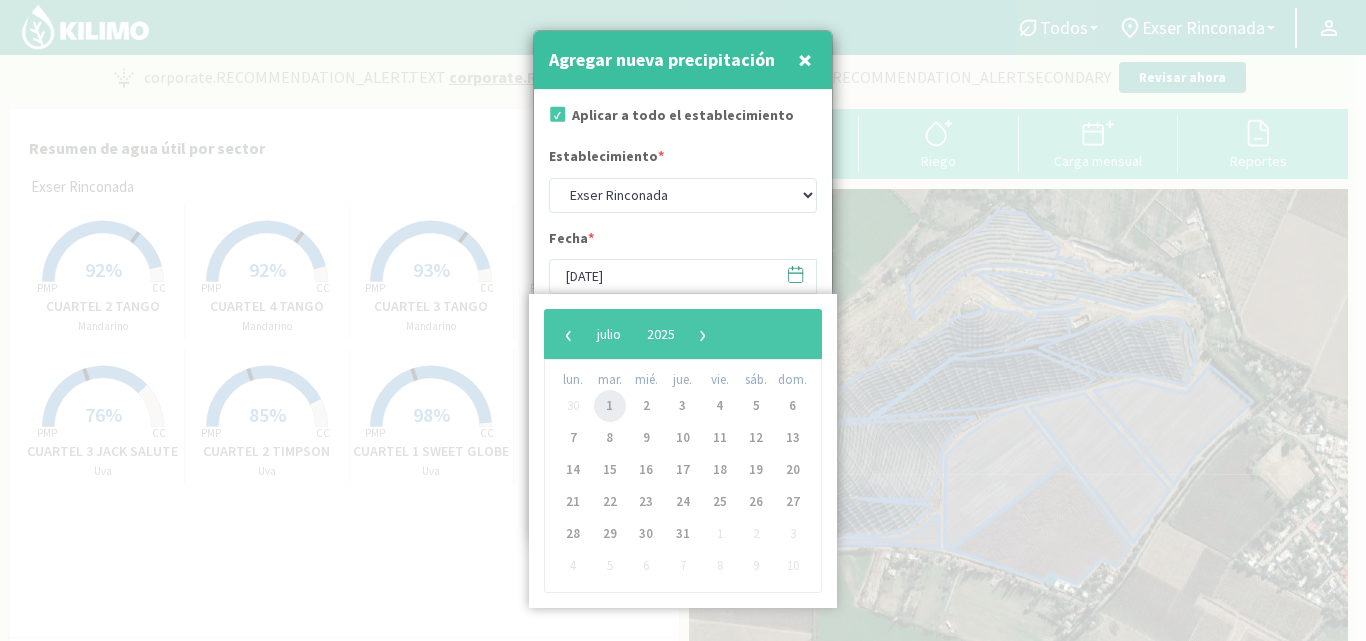 click on "1" 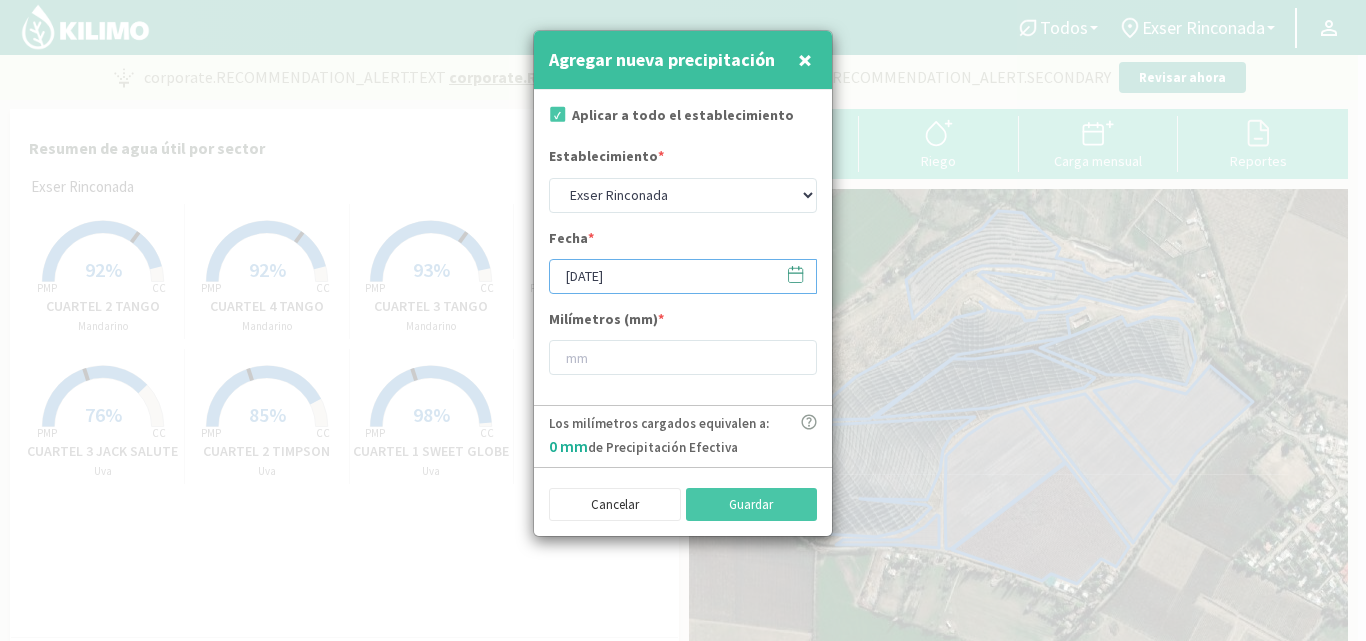 click on "[DATE]" at bounding box center (683, 276) 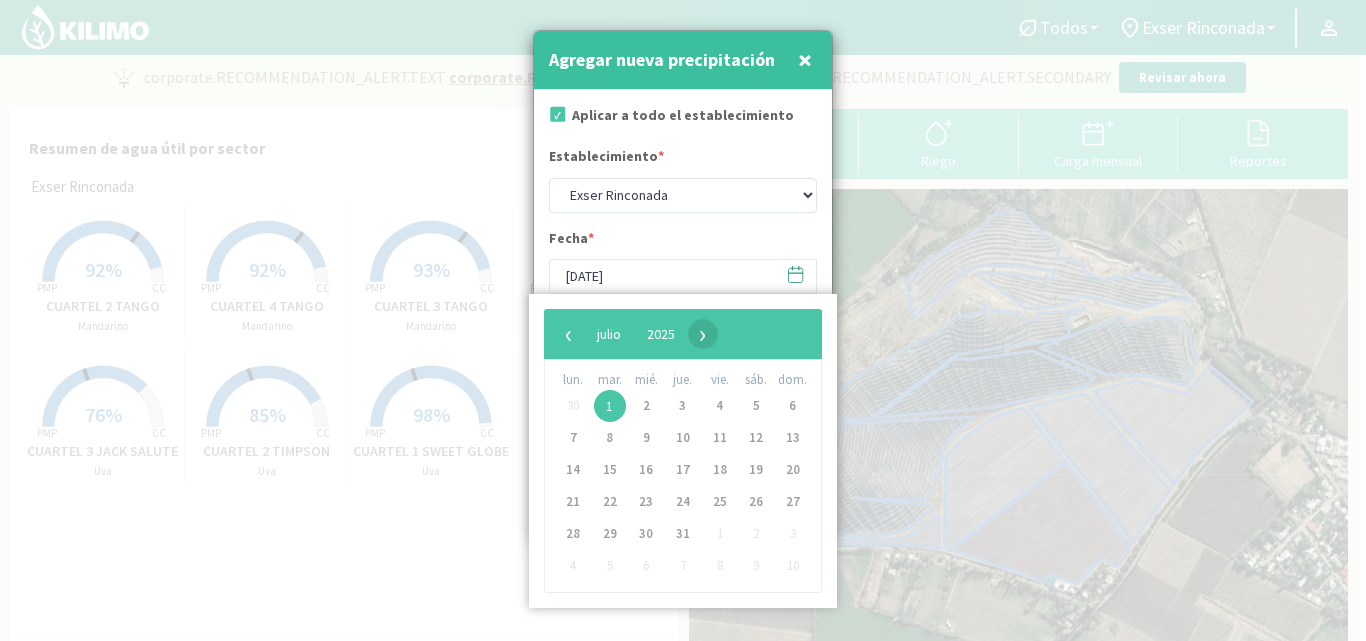 click on "›" 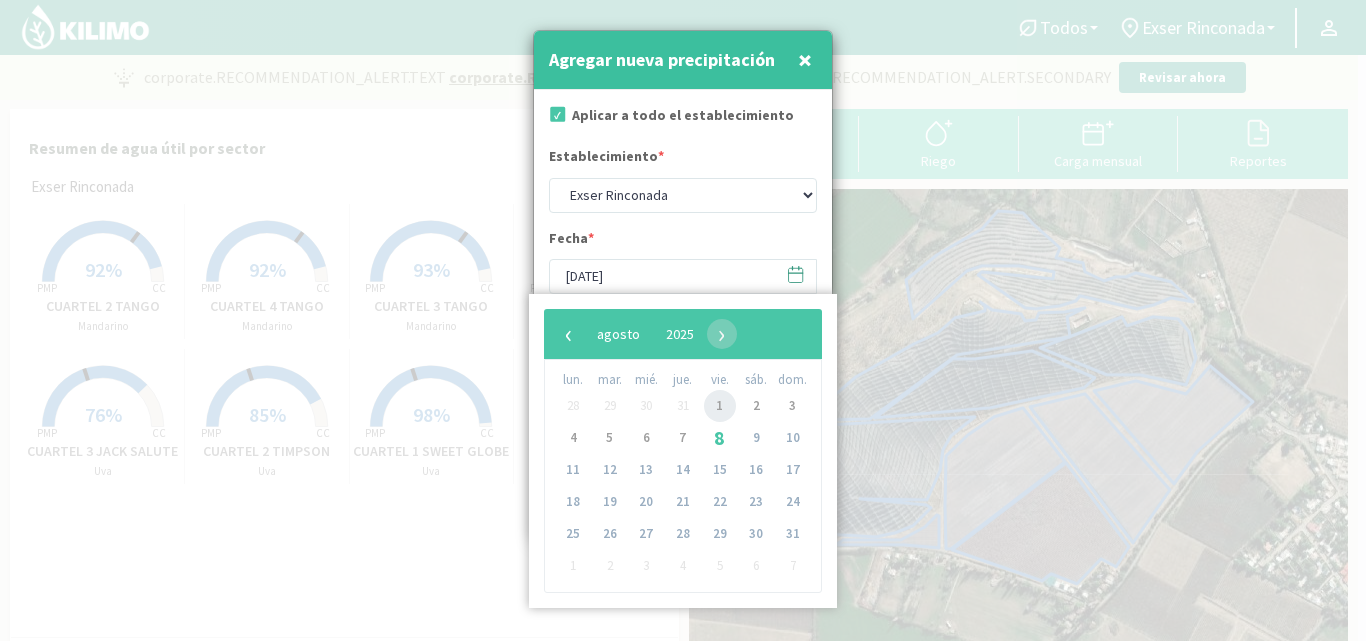 click on "1" 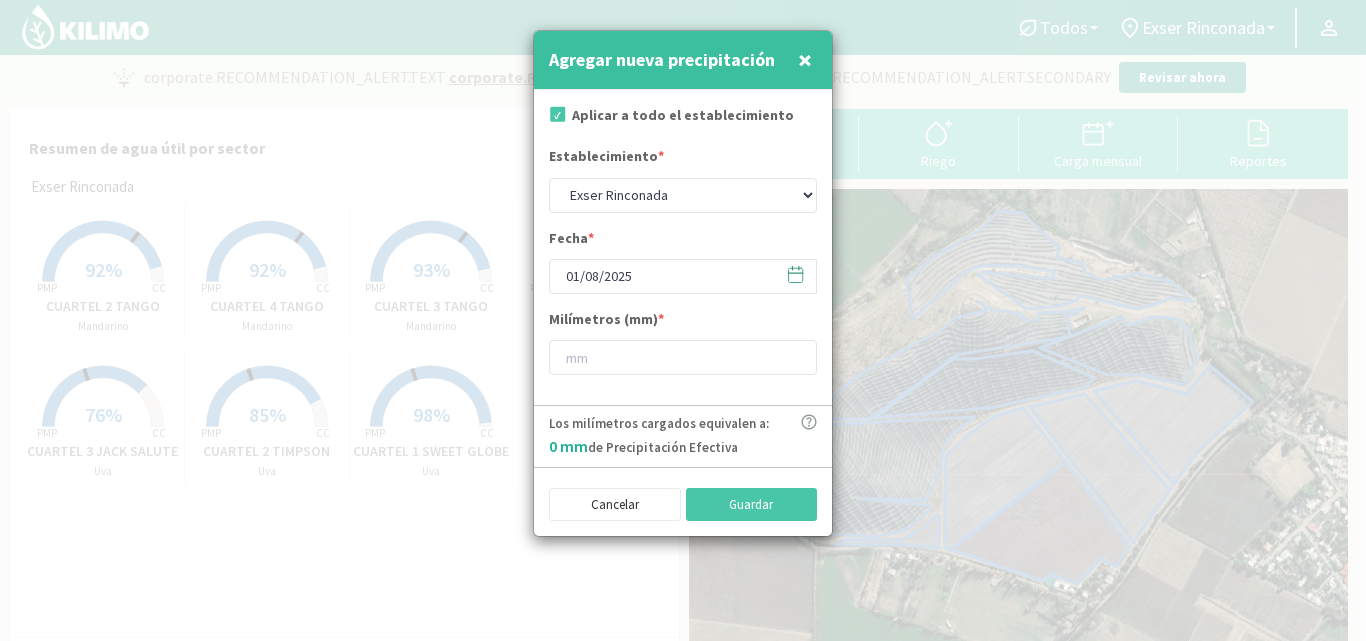 click at bounding box center [683, 320] 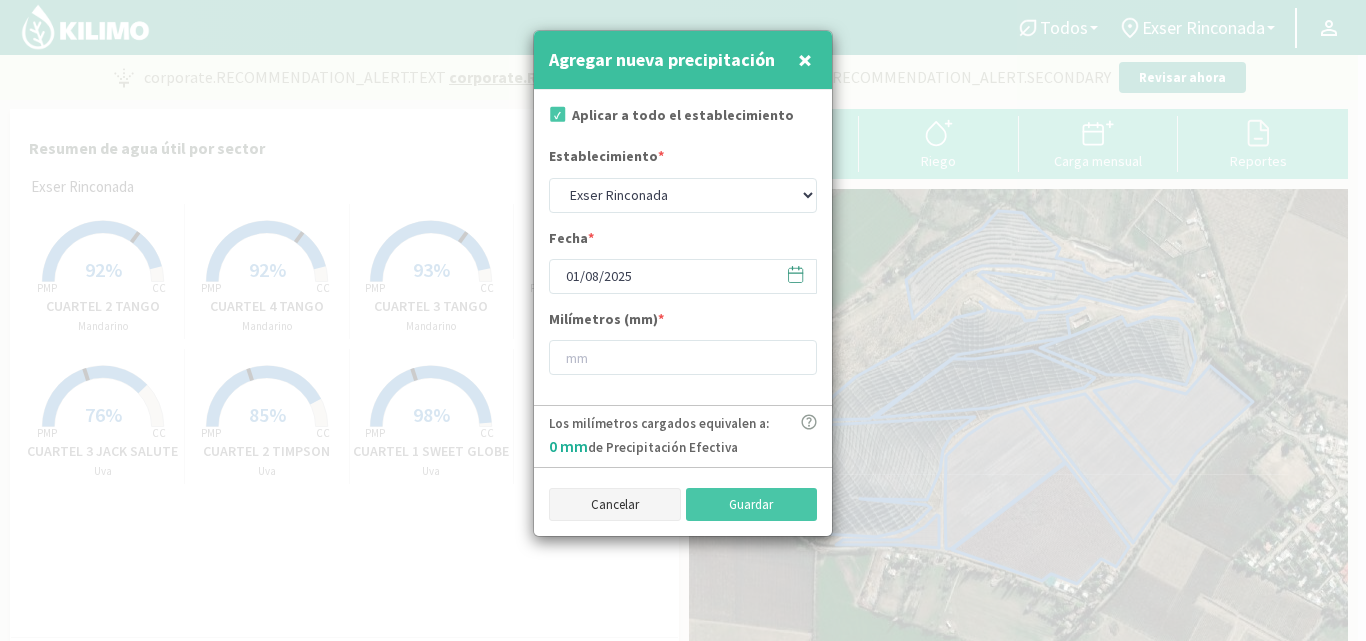 click on "Cancelar" at bounding box center (615, 505) 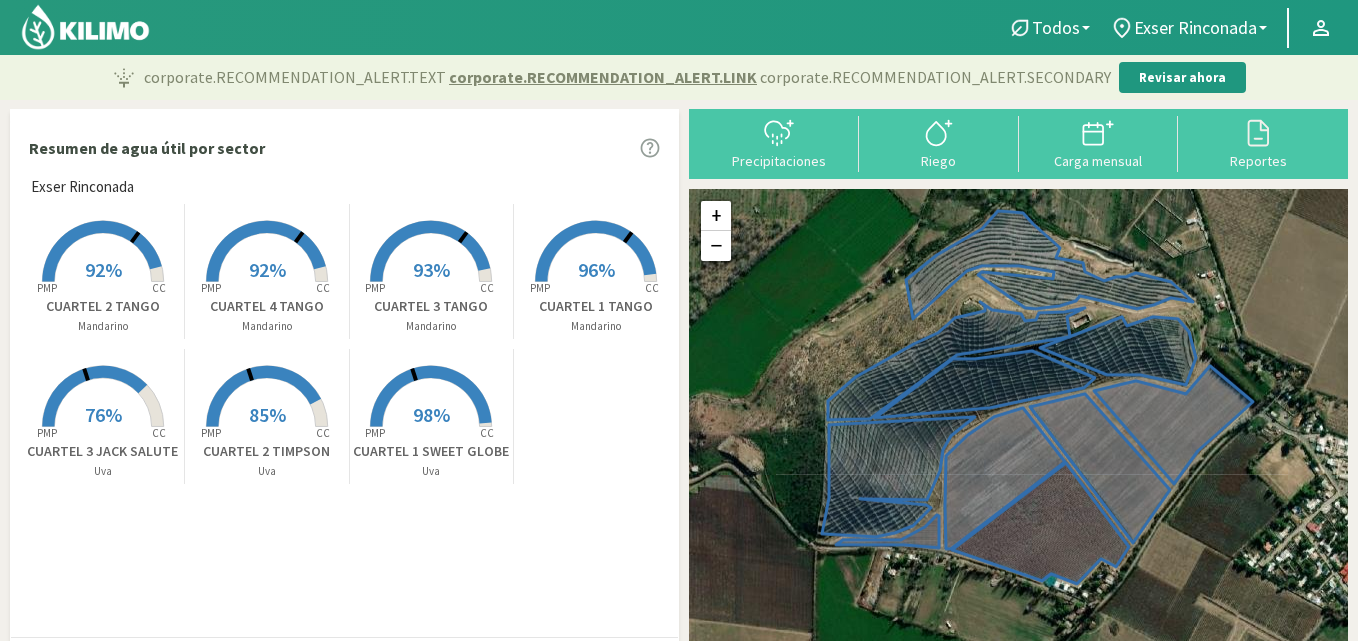 click on "96%" at bounding box center [596, 269] 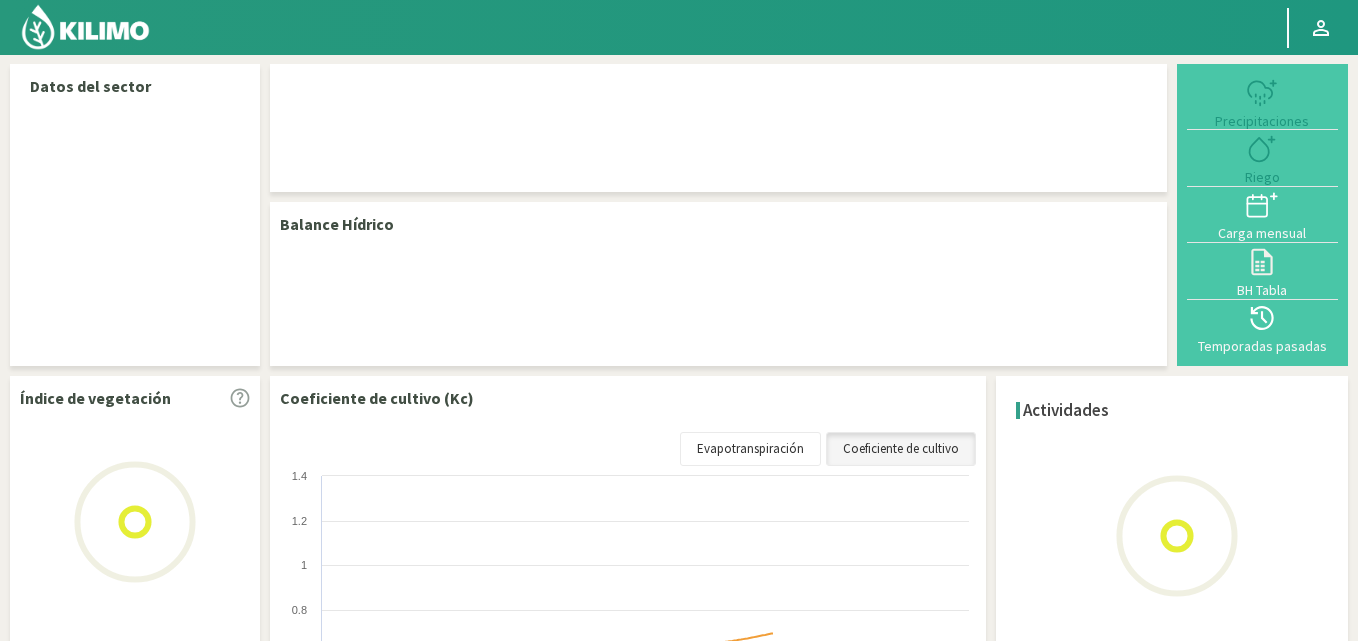 select on "1: Object" 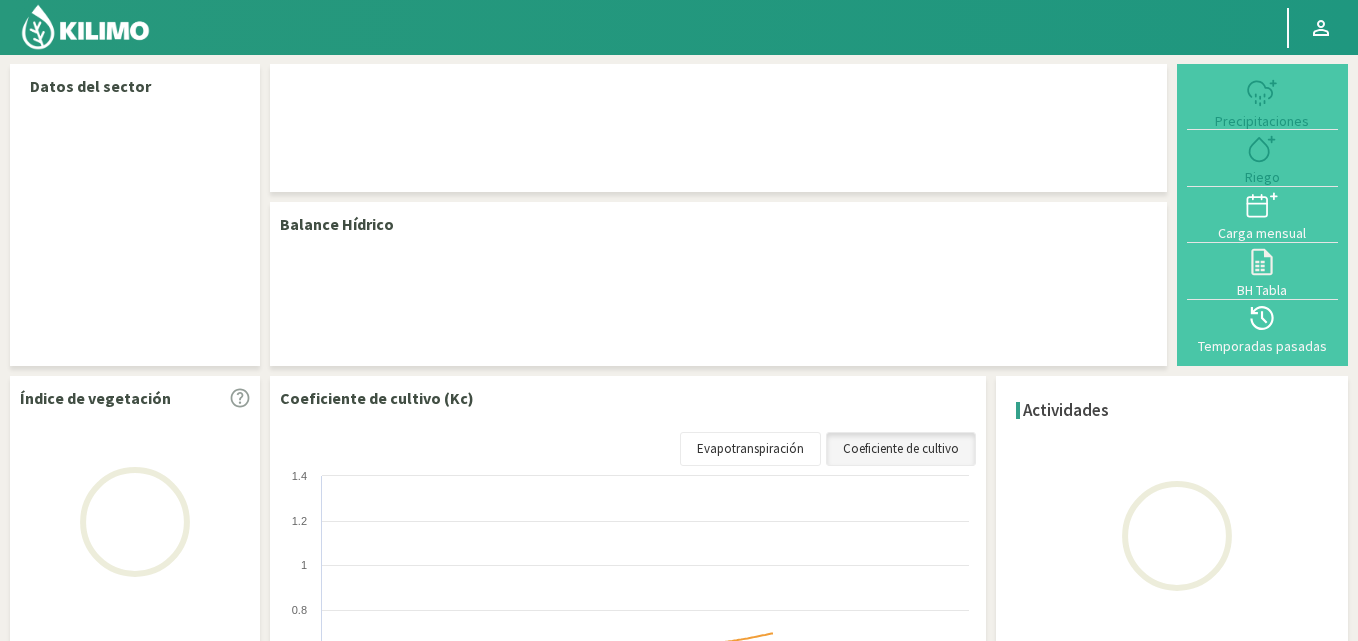 select on "1: Object" 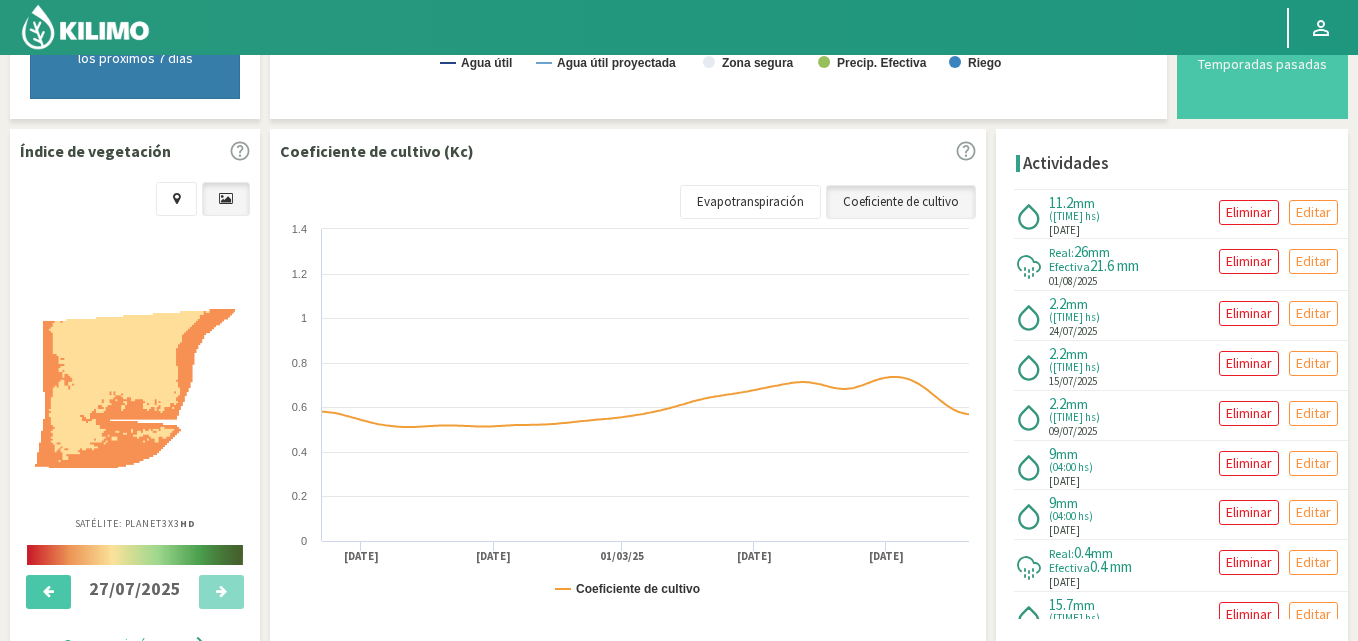 scroll, scrollTop: 600, scrollLeft: 0, axis: vertical 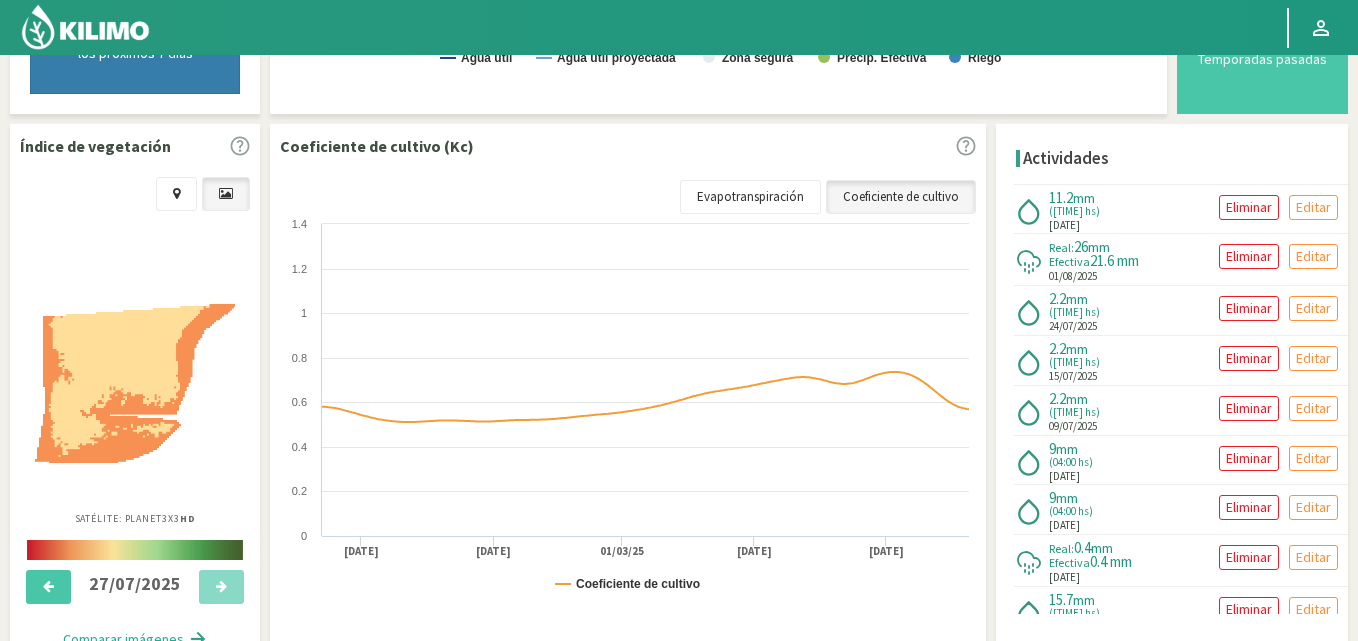 click on "Efectiva" 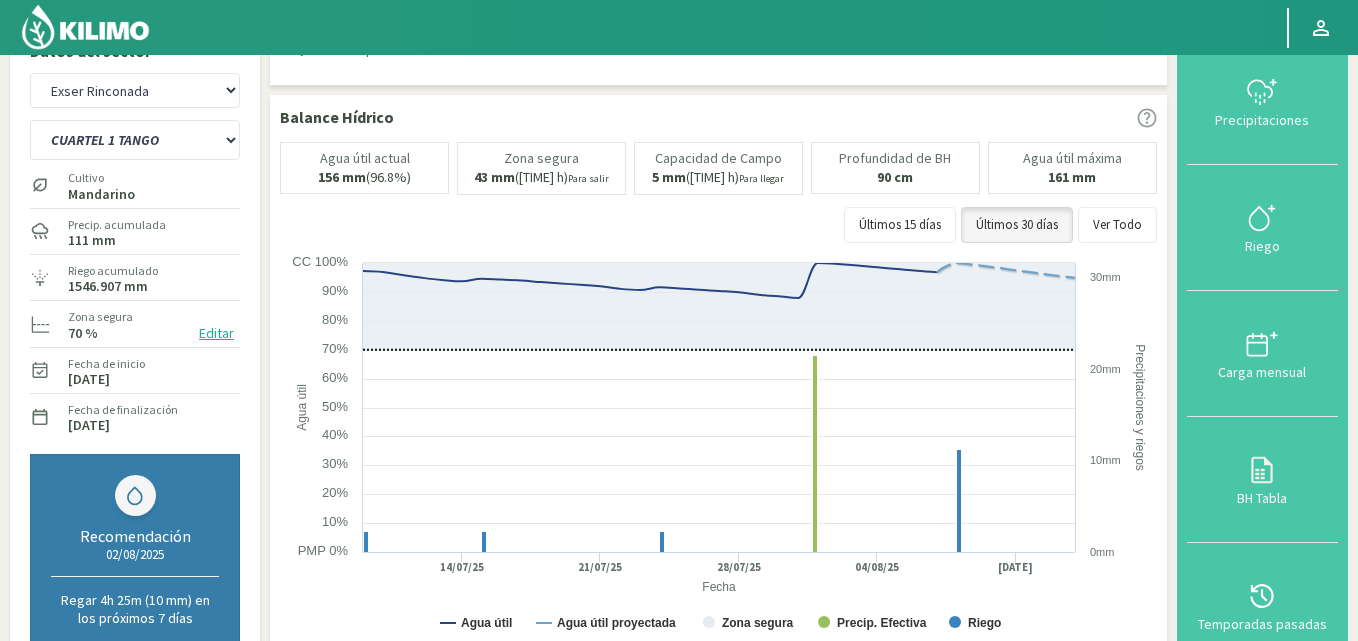 scroll, scrollTop: 0, scrollLeft: 0, axis: both 